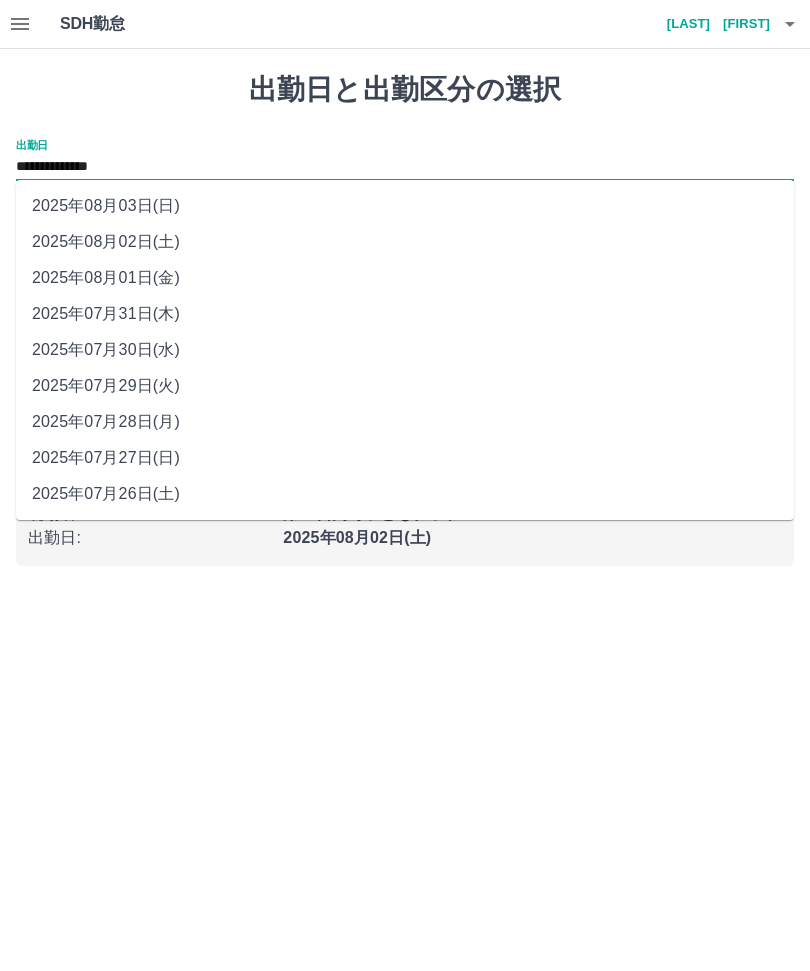 scroll, scrollTop: 0, scrollLeft: 0, axis: both 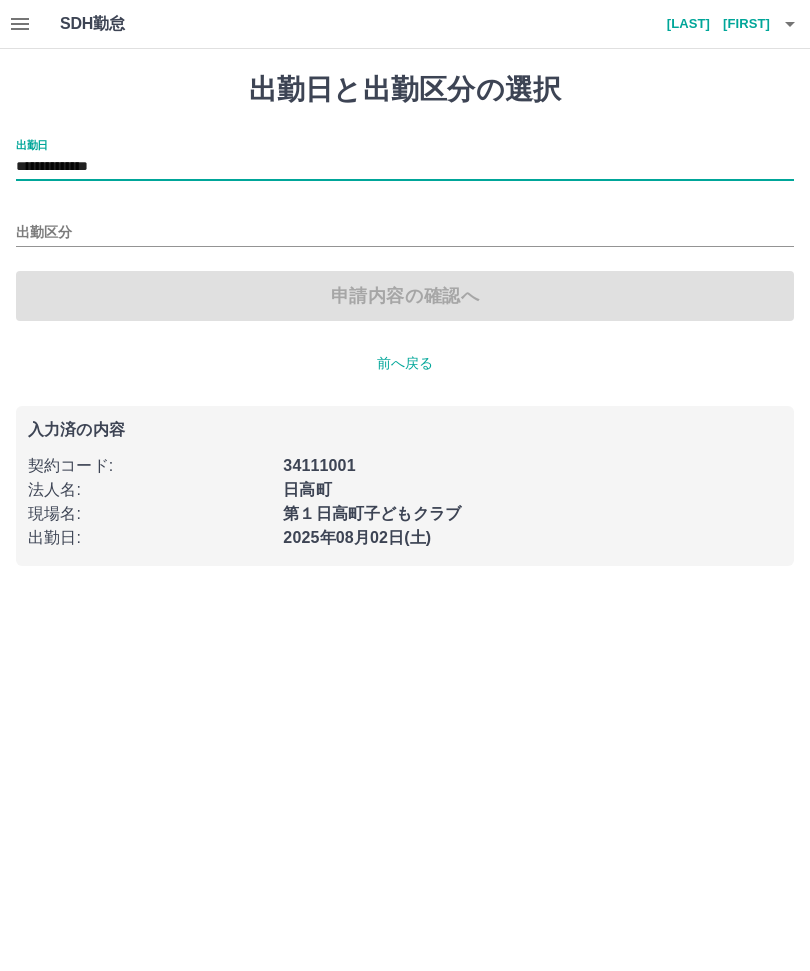 click on "出勤区分" at bounding box center [405, 233] 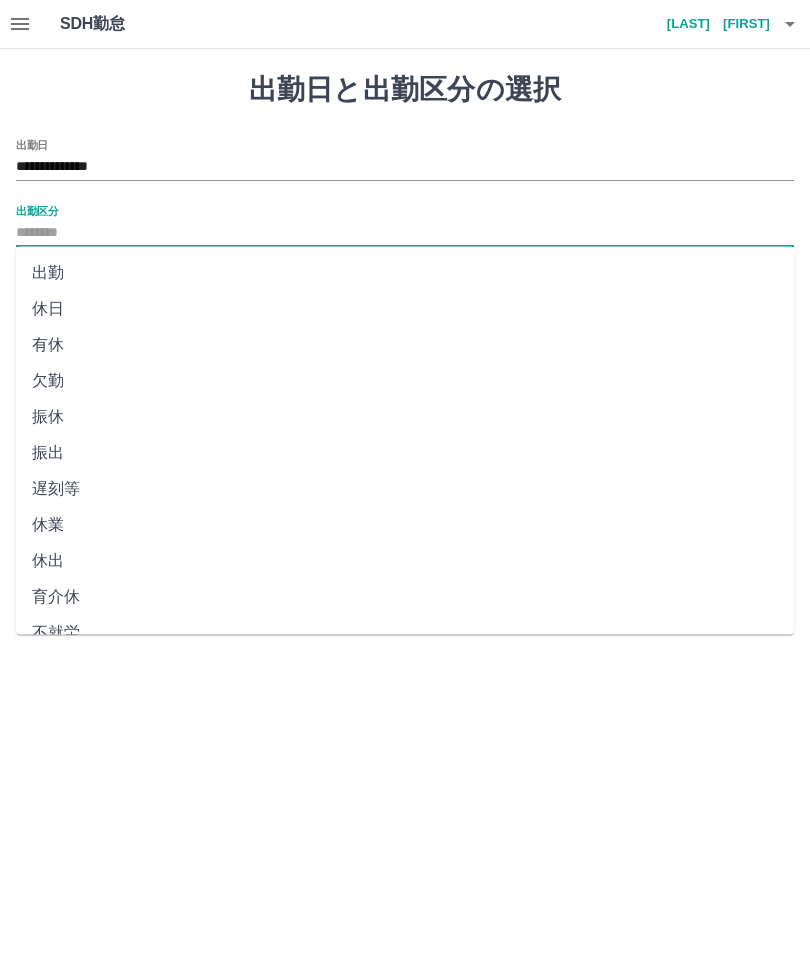 click on "出勤" at bounding box center (405, 273) 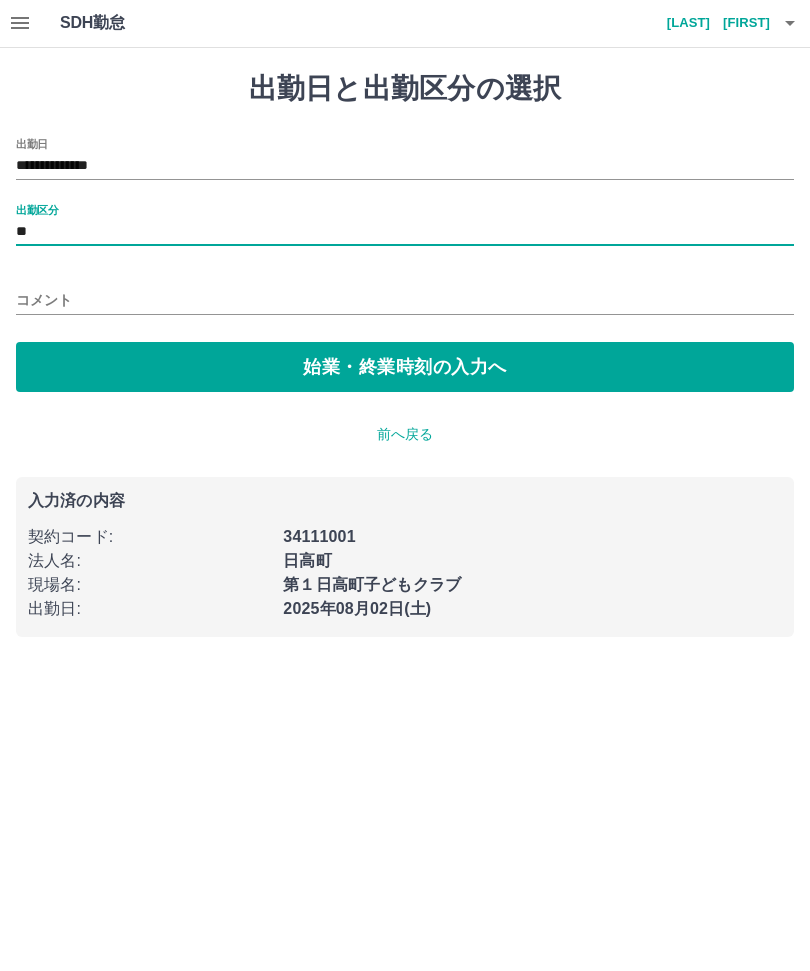 click on "始業・終業時刻の入力へ" at bounding box center (405, 368) 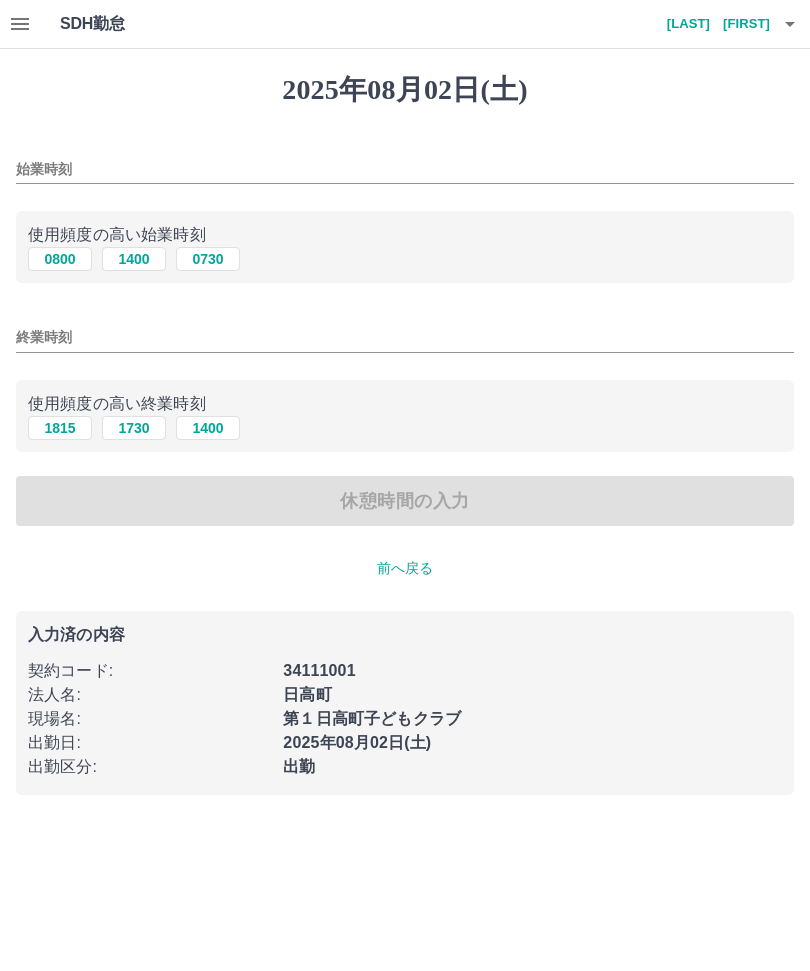 click on "始業時刻" at bounding box center (405, 169) 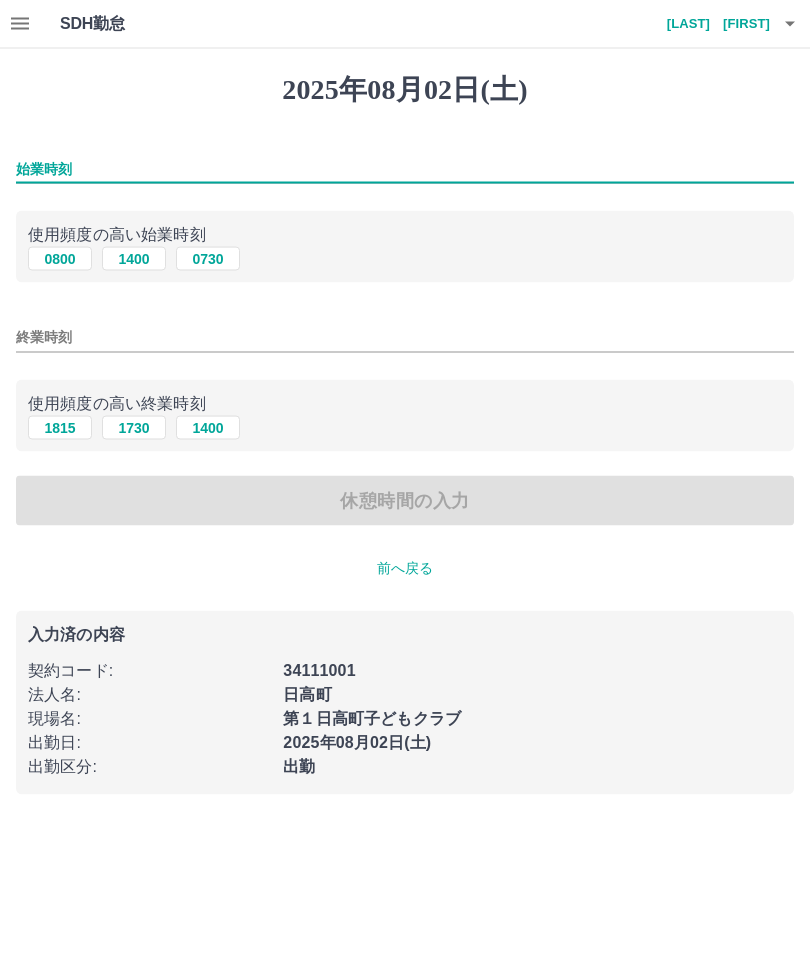 click at bounding box center (790, 24) 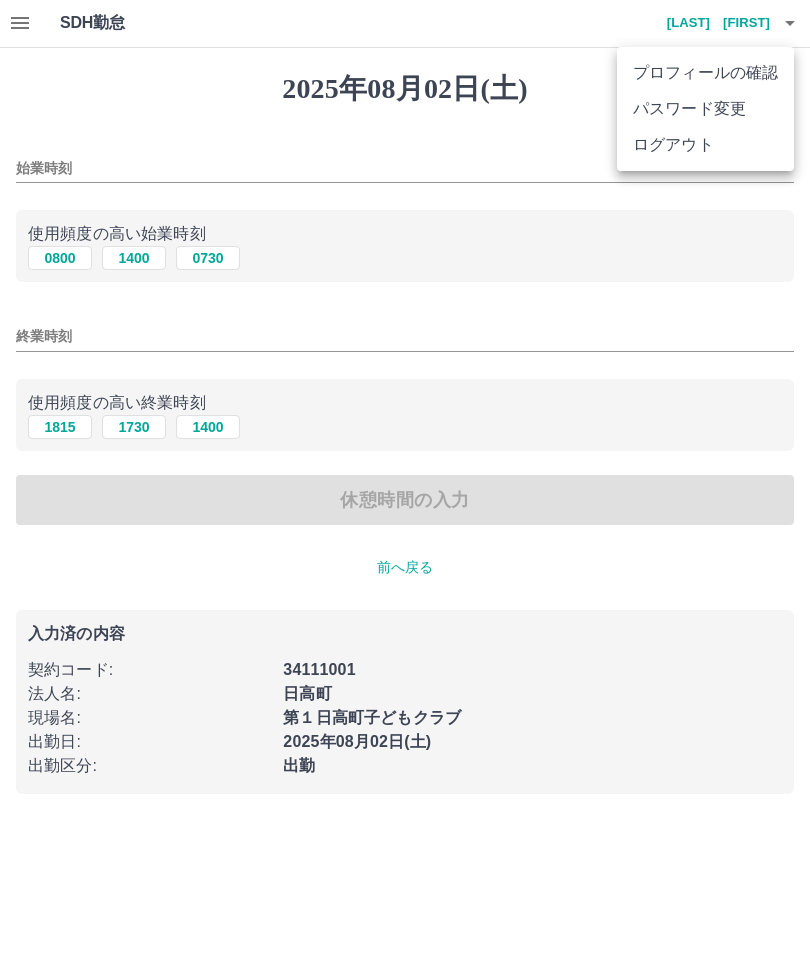 click at bounding box center [405, 485] 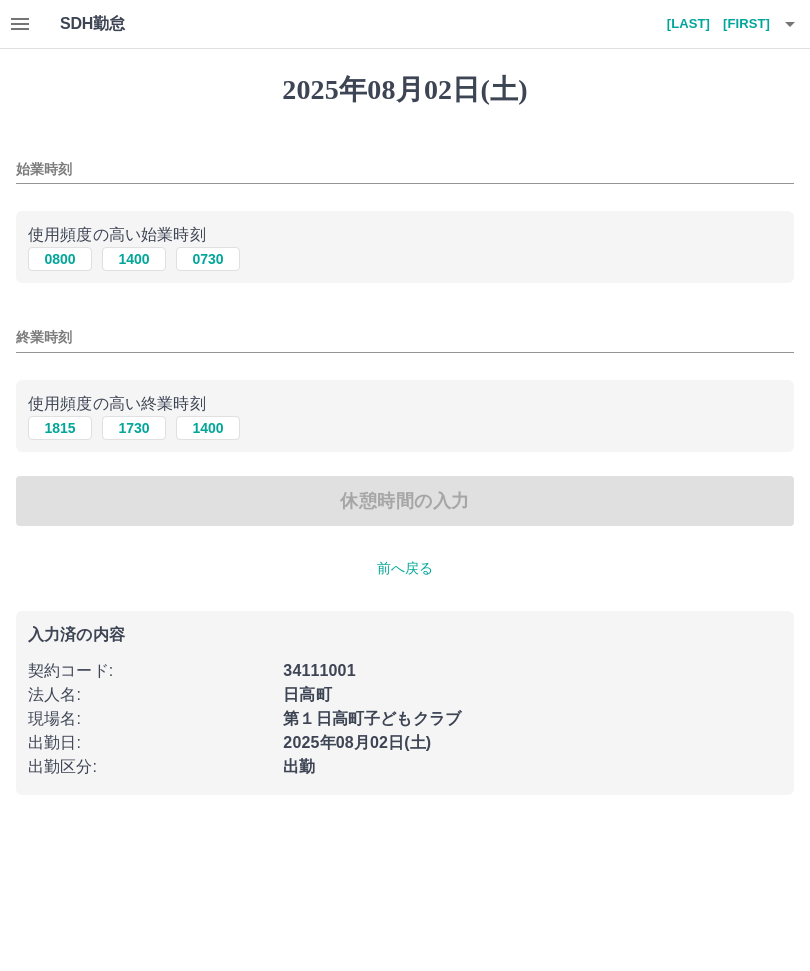 click on "始業時刻" at bounding box center [405, 169] 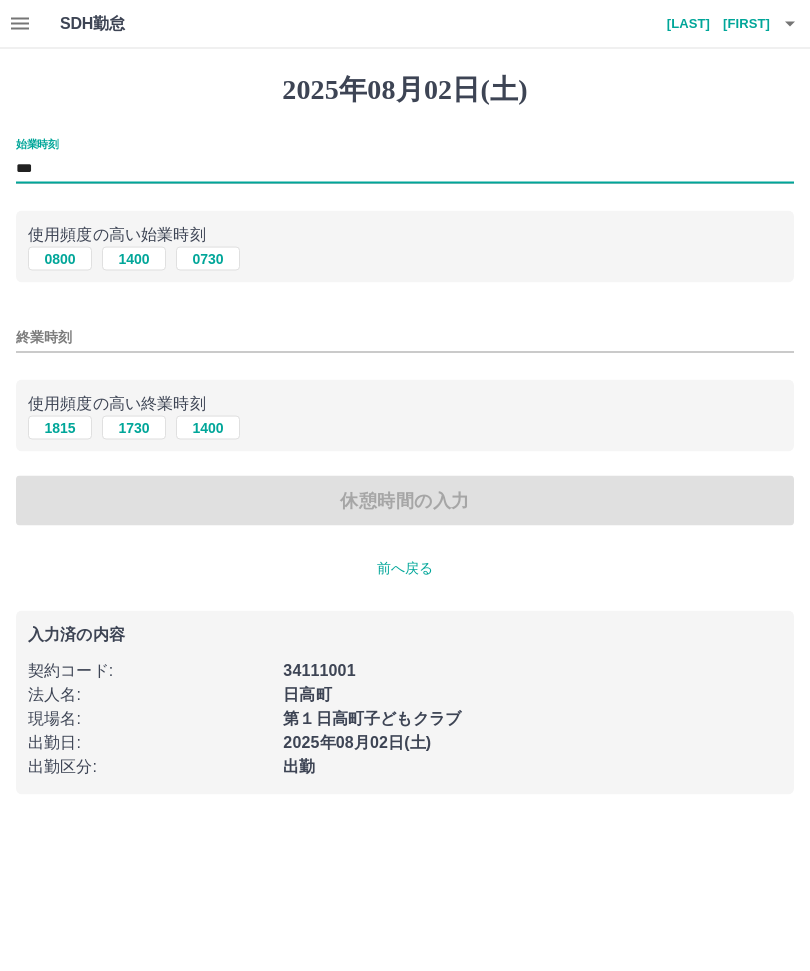 type on "***" 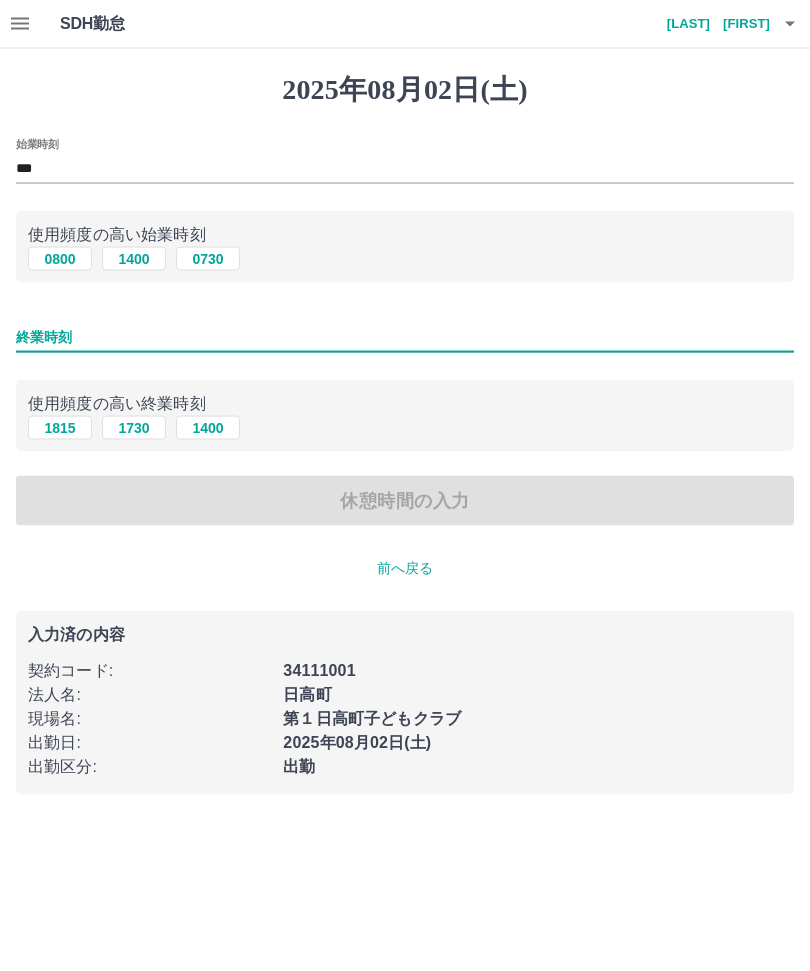 click on "終業時刻" at bounding box center (405, 337) 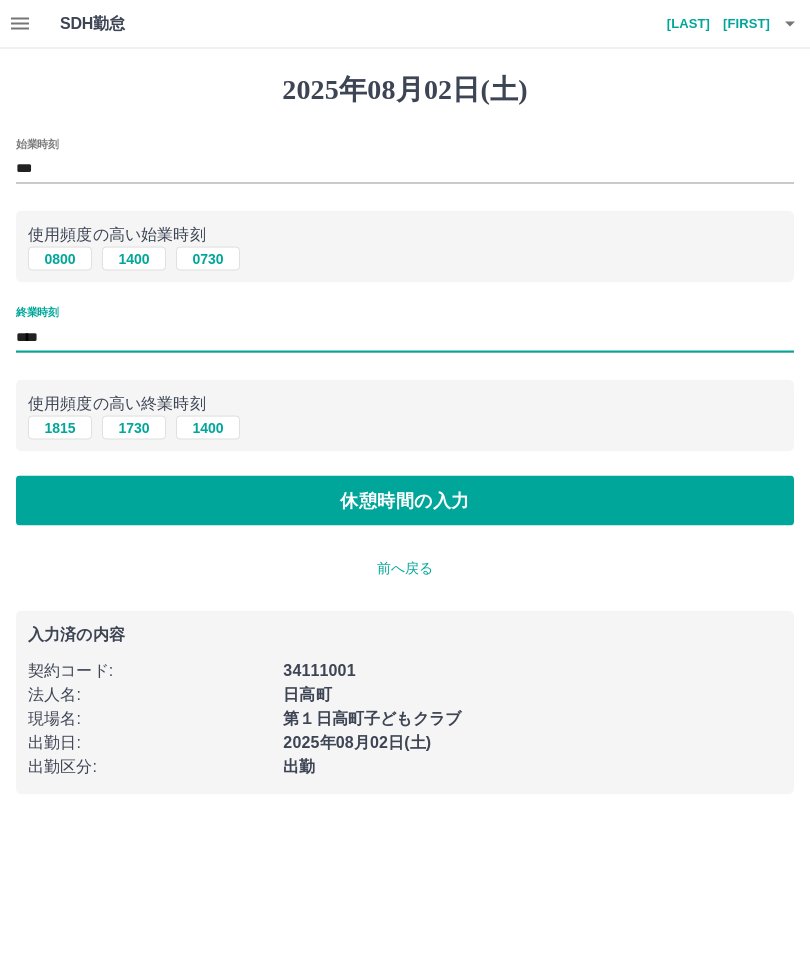 type on "****" 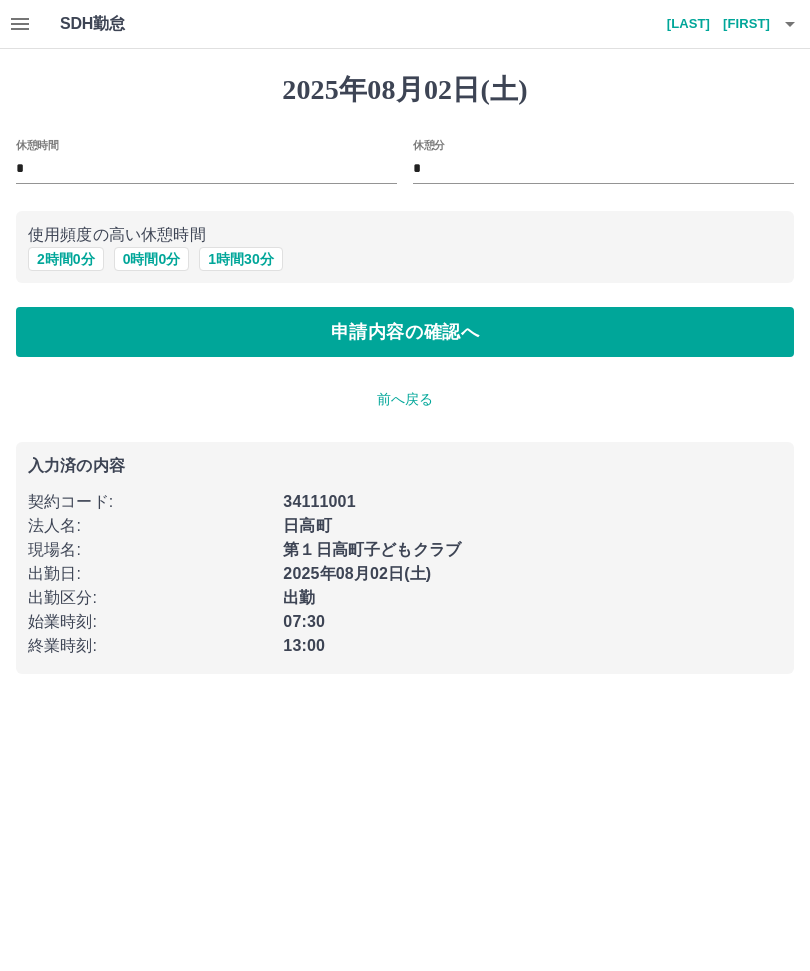 click on "申請内容の確認へ" at bounding box center [405, 332] 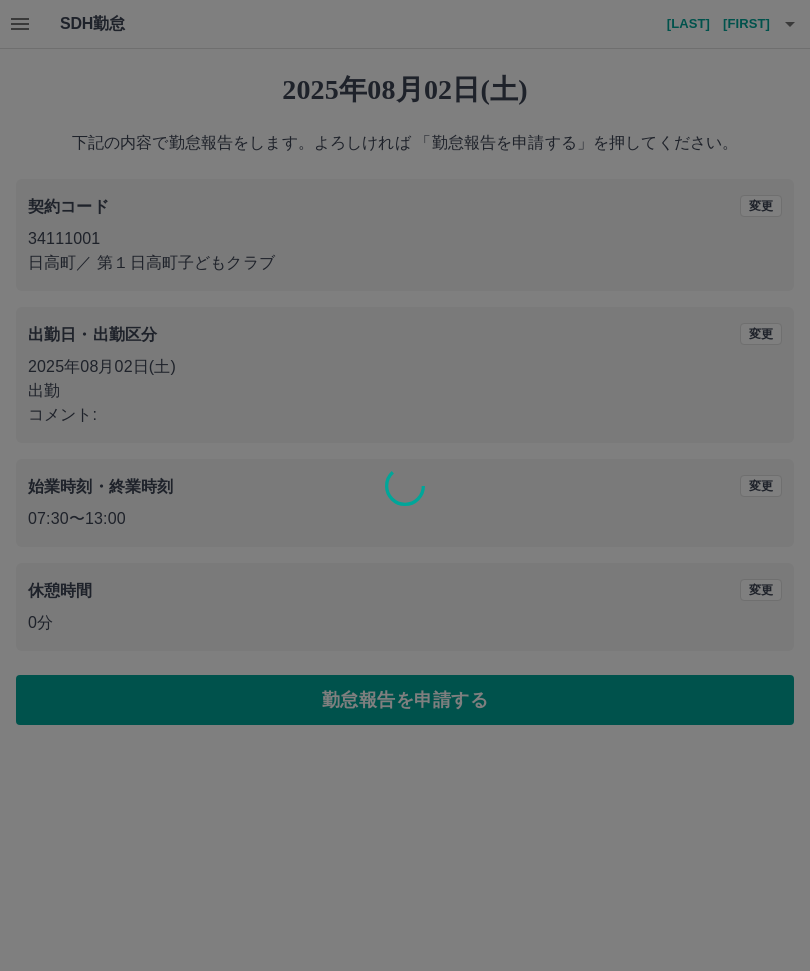 click at bounding box center (405, 485) 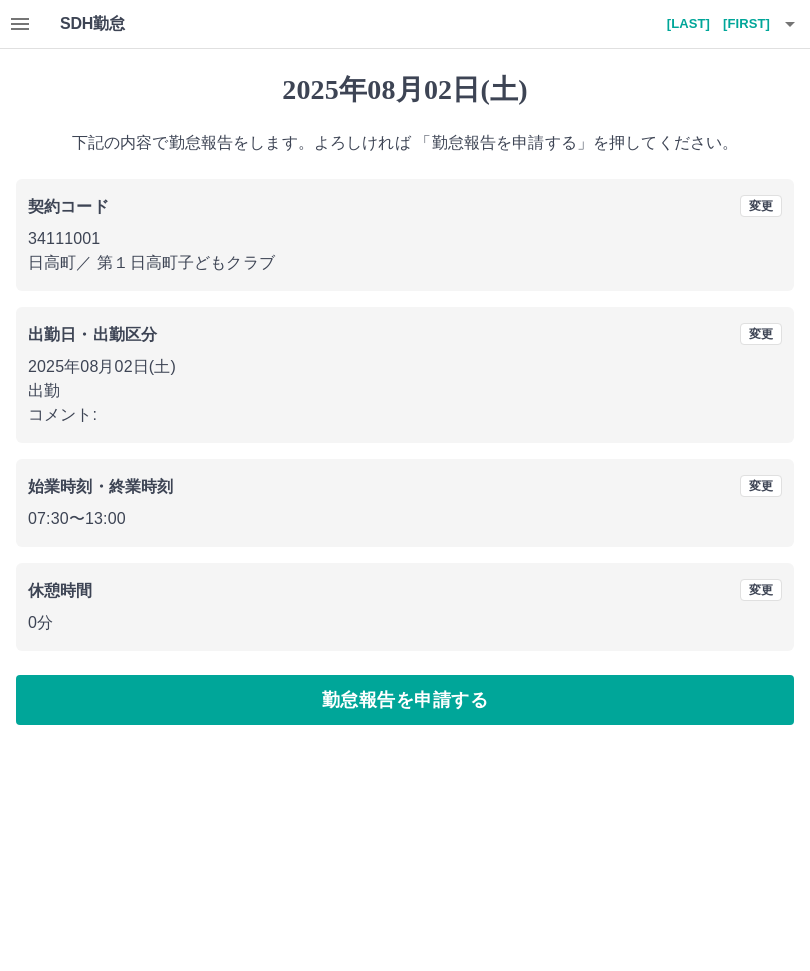 click on "勤怠報告を申請する" at bounding box center (405, 700) 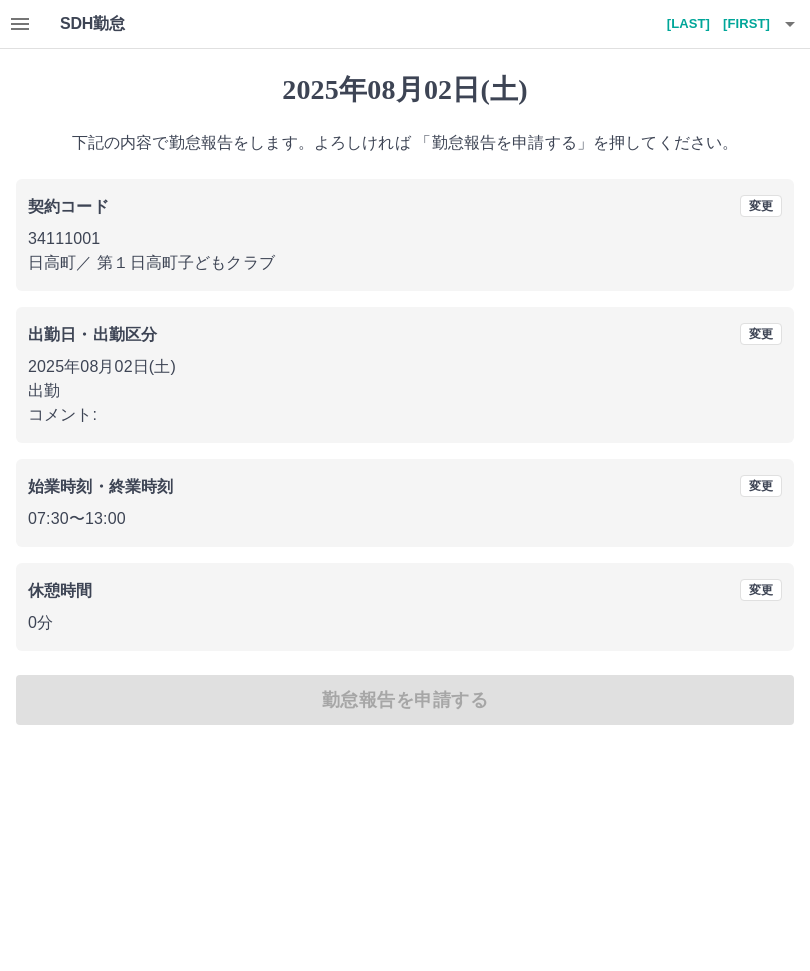 click on "2025年08月02日(土) 下記の内容で勤怠報告をします。よろしければ 「勤怠報告を申請する」を押してください。 契約コード 変更 34111001 日高町  ／   第１日高町子どもクラブ 出勤日・出勤区分 変更 2025年08月02日(土) 出勤 コメント:  始業時刻・終業時刻 変更 07:30 〜 13:00 休憩時間 変更 0分 勤怠報告を申請する" at bounding box center [405, 399] 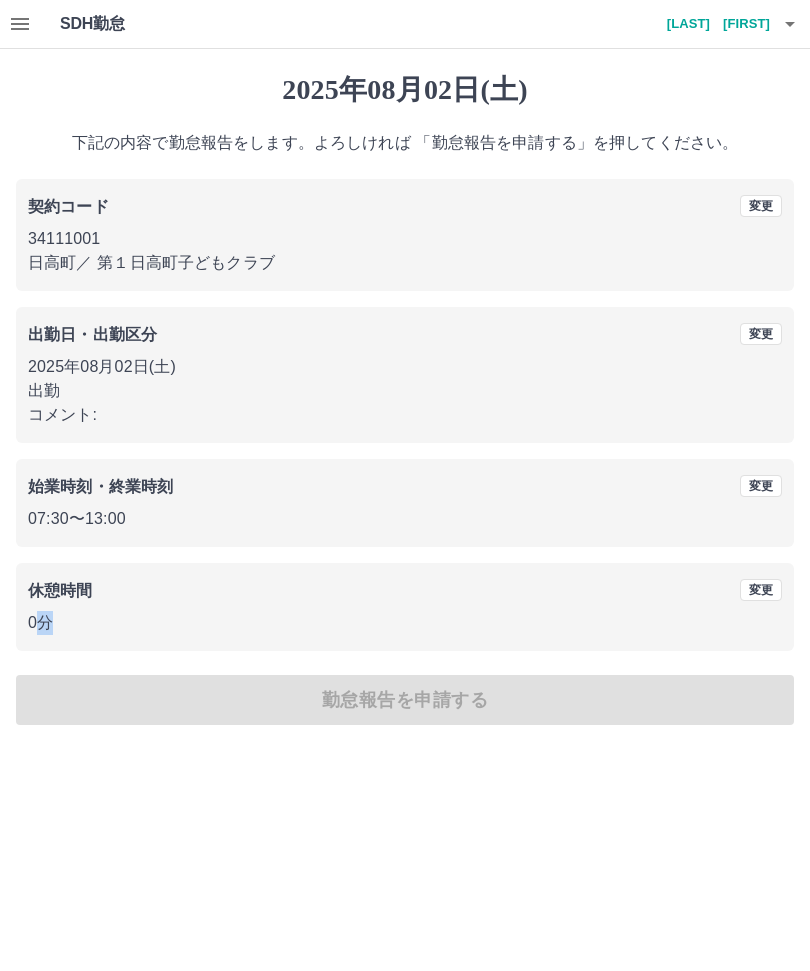 click on "2025年08月02日(土) 下記の内容で勤怠報告をします。よろしければ 「勤怠報告を申請する」を押してください。 契約コード 変更 34111001 日高町  ／   第１日高町子どもクラブ 出勤日・出勤区分 変更 2025年08月02日(土) 出勤 コメント:  始業時刻・終業時刻 変更 07:30 〜 13:00 休憩時間 変更 0分 勤怠報告を申請する" at bounding box center [405, 399] 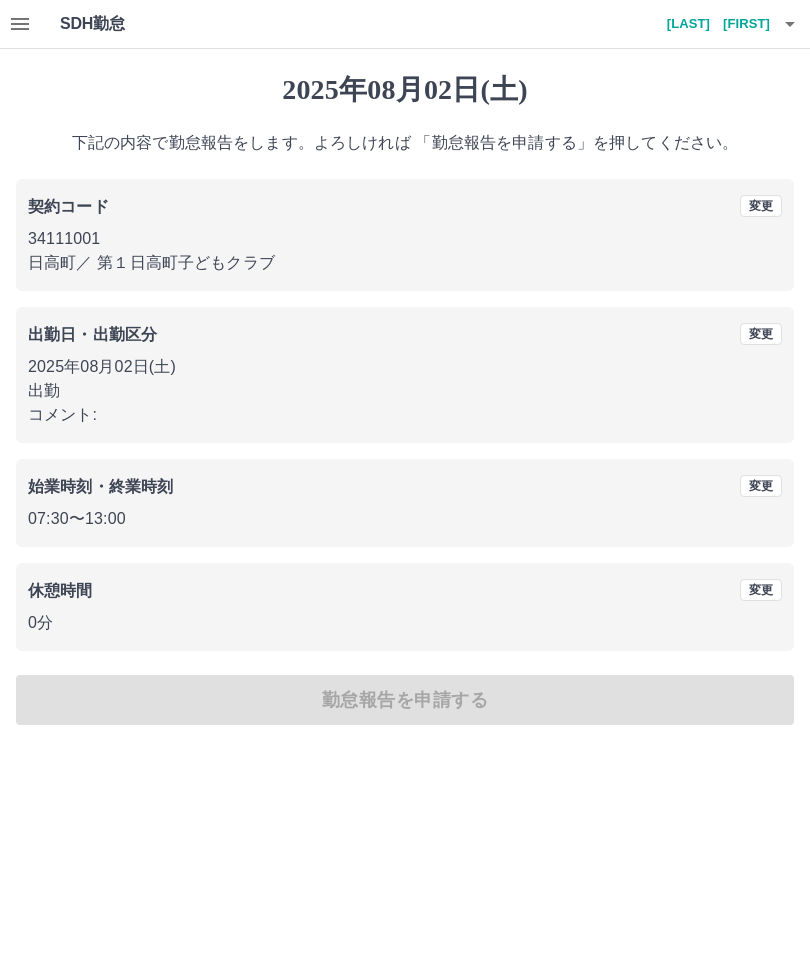 click on "2025年08月02日(土) 下記の内容で勤怠報告をします。よろしければ 「勤怠報告を申請する」を押してください。 契約コード 変更 34111001 日高町  ／   第１日高町子どもクラブ 出勤日・出勤区分 変更 2025年08月02日(土) 出勤 コメント:  始業時刻・終業時刻 変更 07:30 〜 13:00 休憩時間 変更 0分 勤怠報告を申請する" at bounding box center (405, 399) 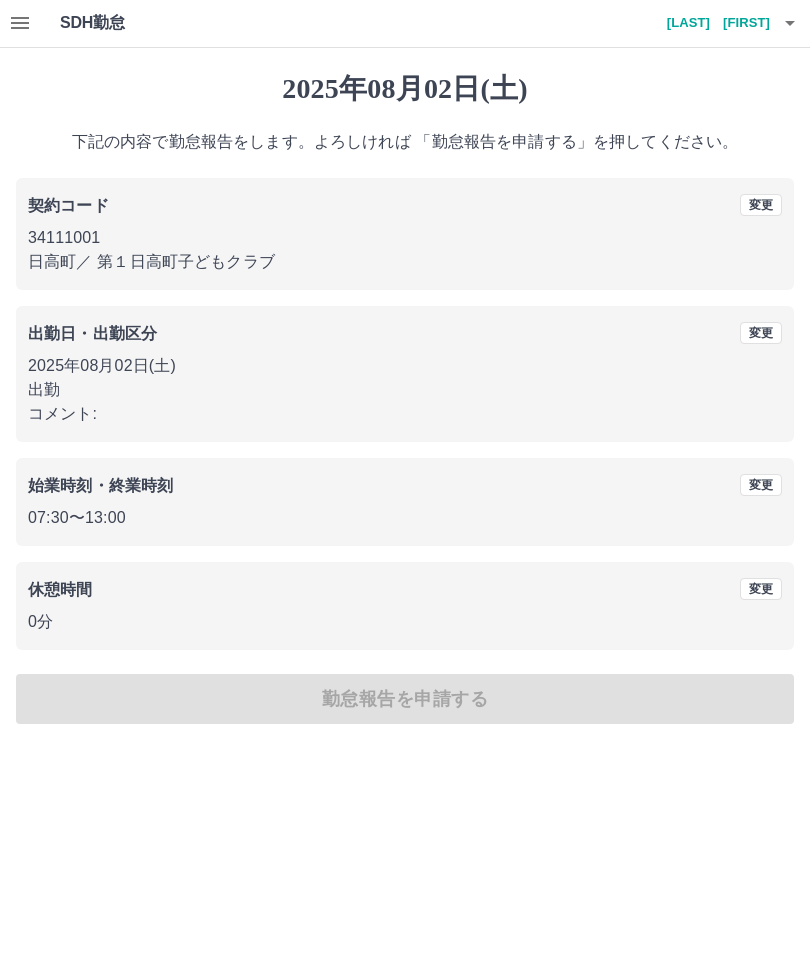 click on "2025年08月02日(土) 下記の内容で勤怠報告をします。よろしければ 「勤怠報告を申請する」を押してください。 契約コード 変更 34111001 日高町  ／   第１日高町子どもクラブ 出勤日・出勤区分 変更 2025年08月02日(土) 出勤 コメント:  始業時刻・終業時刻 変更 07:30 〜 13:00 休憩時間 変更 0分 勤怠報告を申請する" at bounding box center [405, 399] 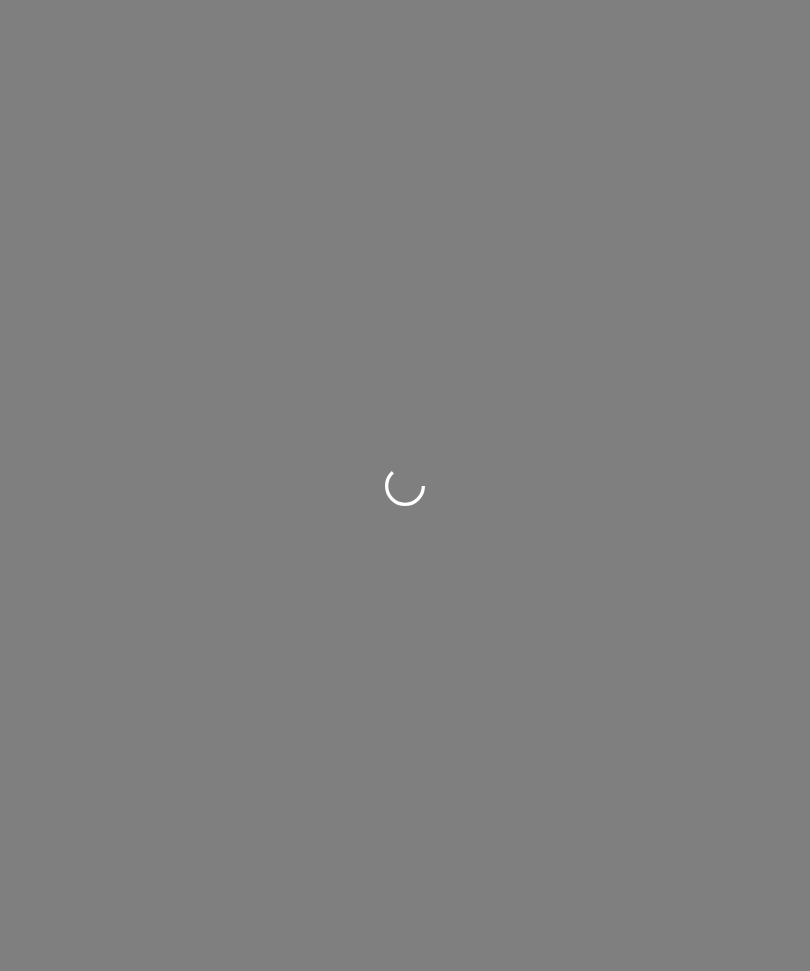 scroll, scrollTop: 0, scrollLeft: 0, axis: both 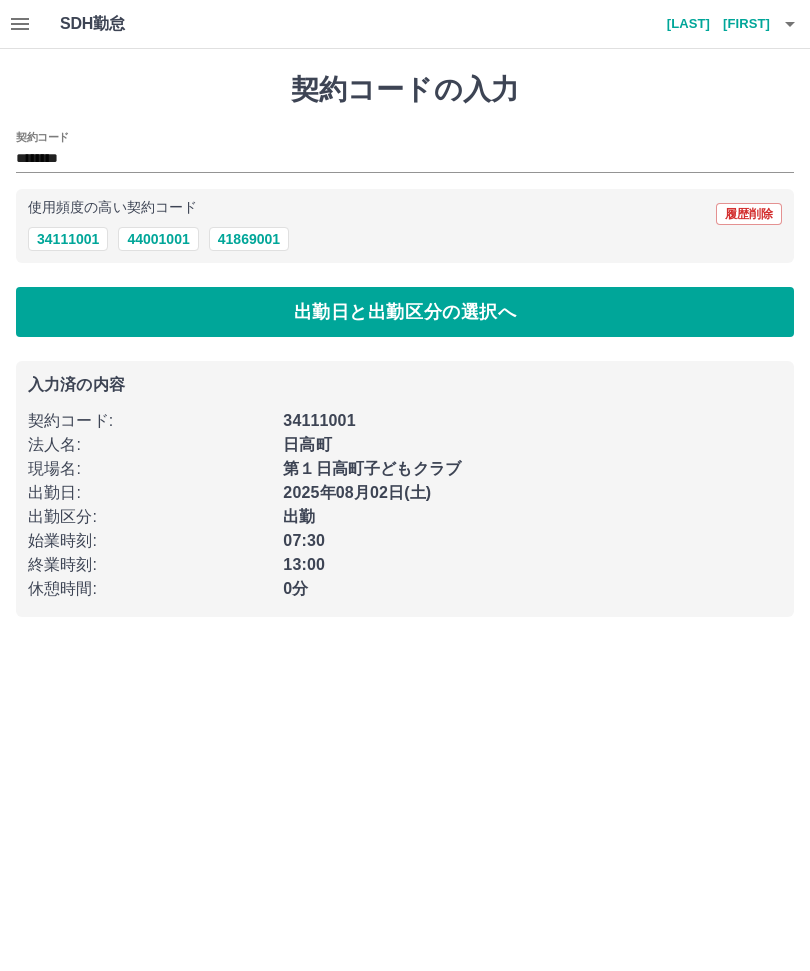 click on "出勤日と出勤区分の選択へ" at bounding box center (405, 312) 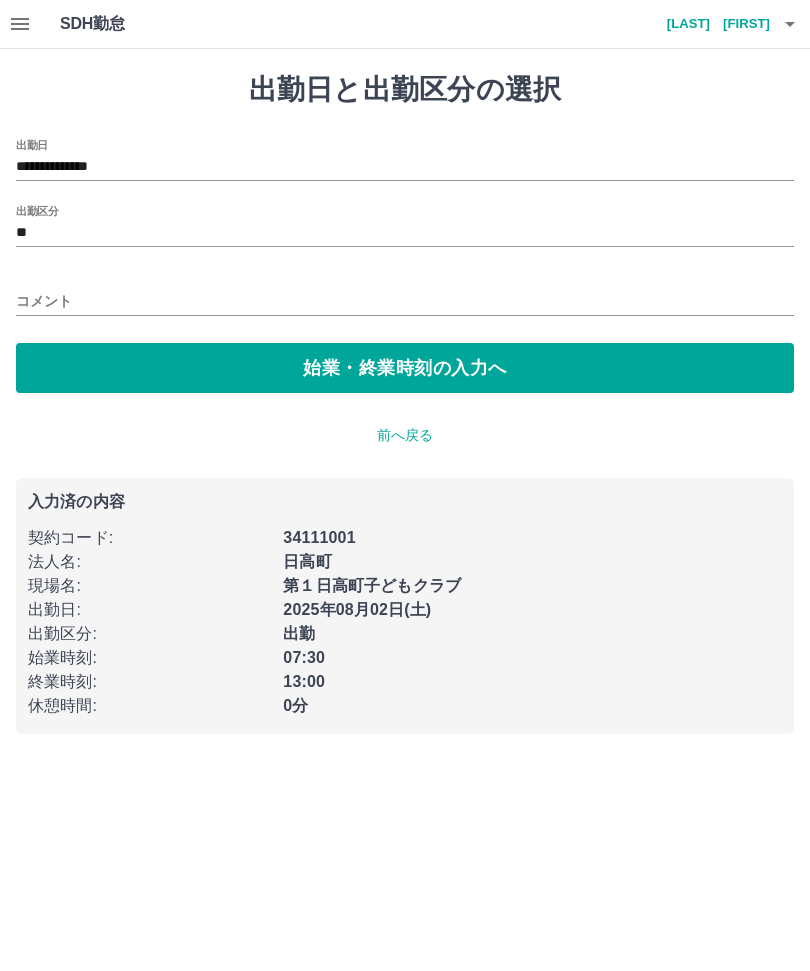 click on "**" at bounding box center (405, 233) 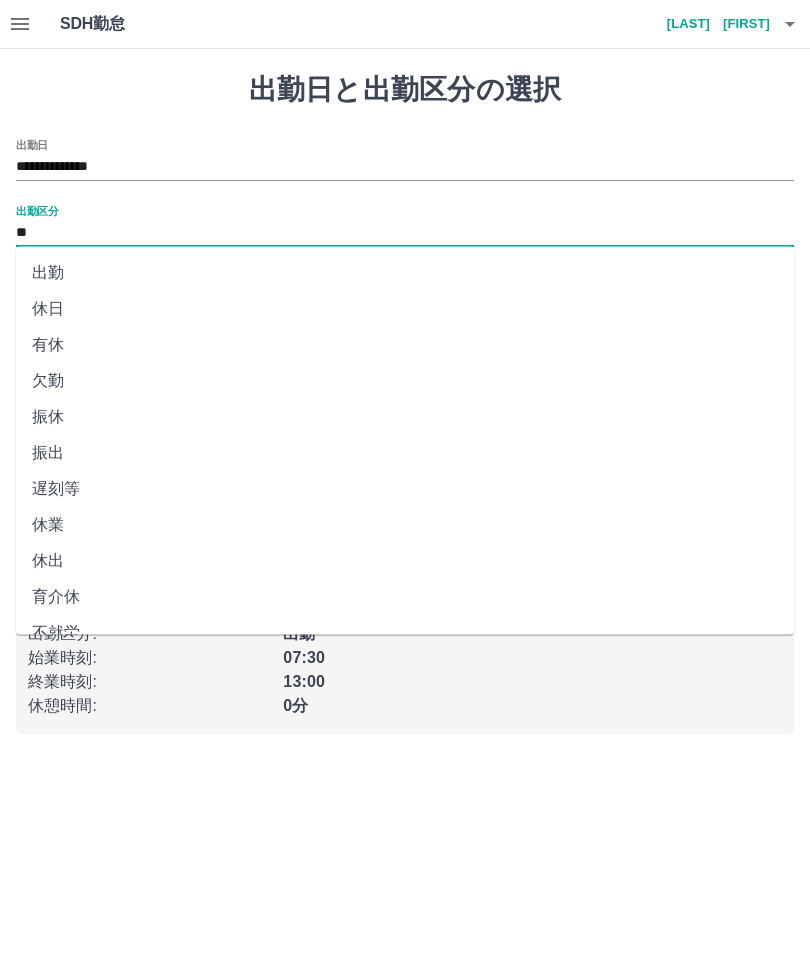 click on "**" at bounding box center [405, 233] 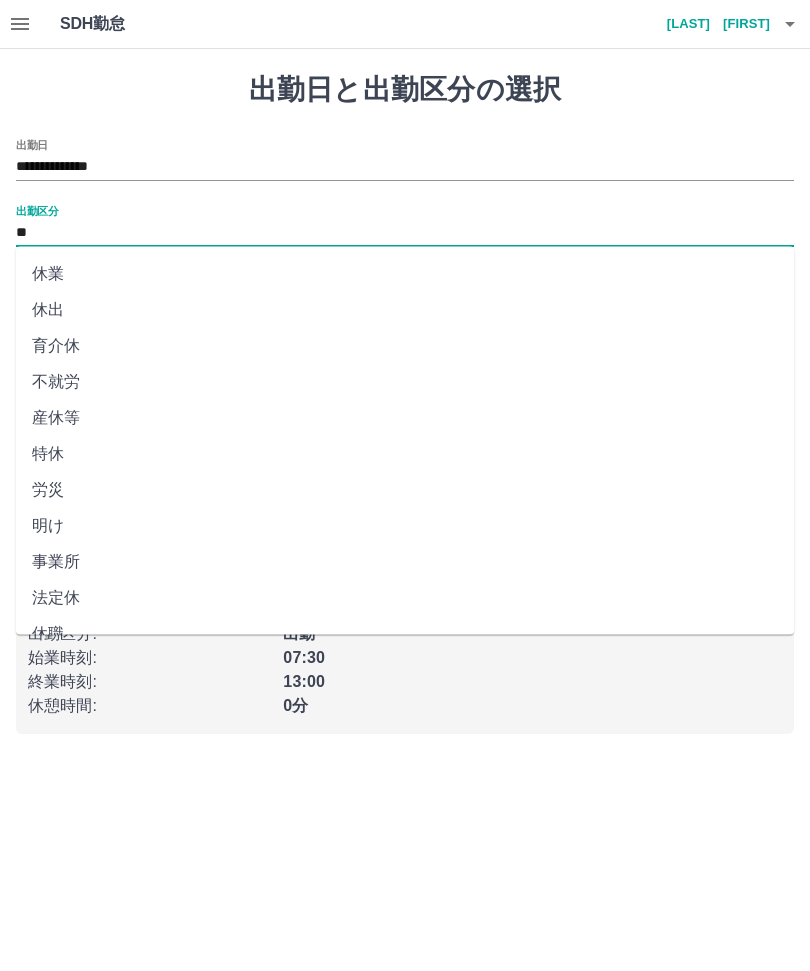 scroll, scrollTop: 249, scrollLeft: 0, axis: vertical 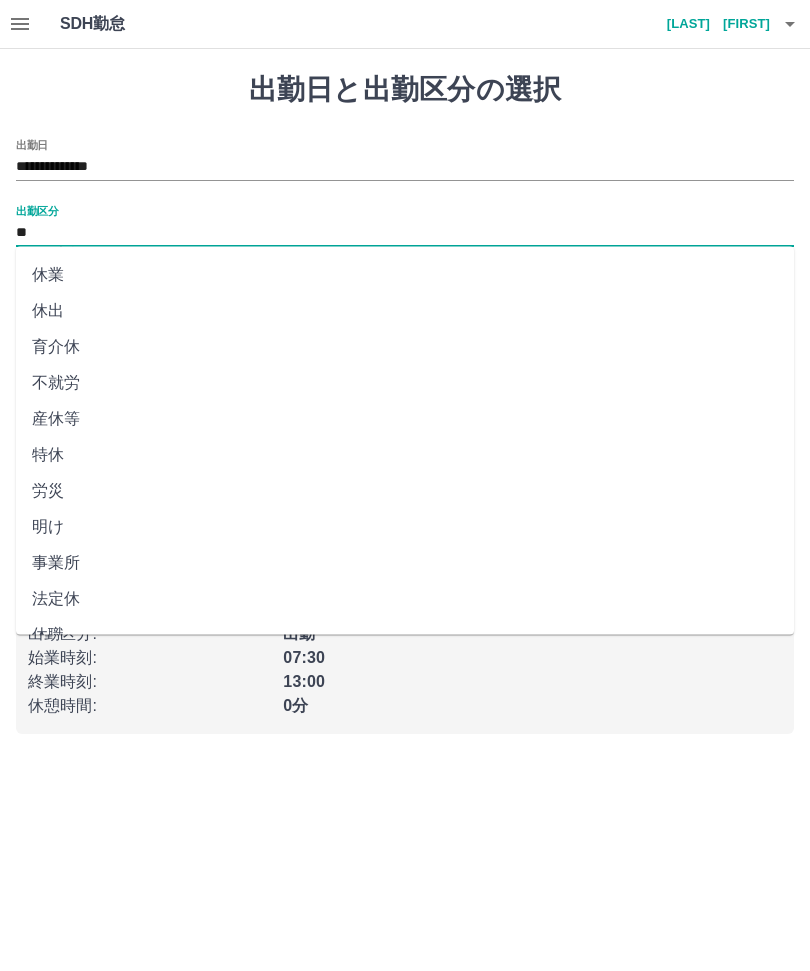 click 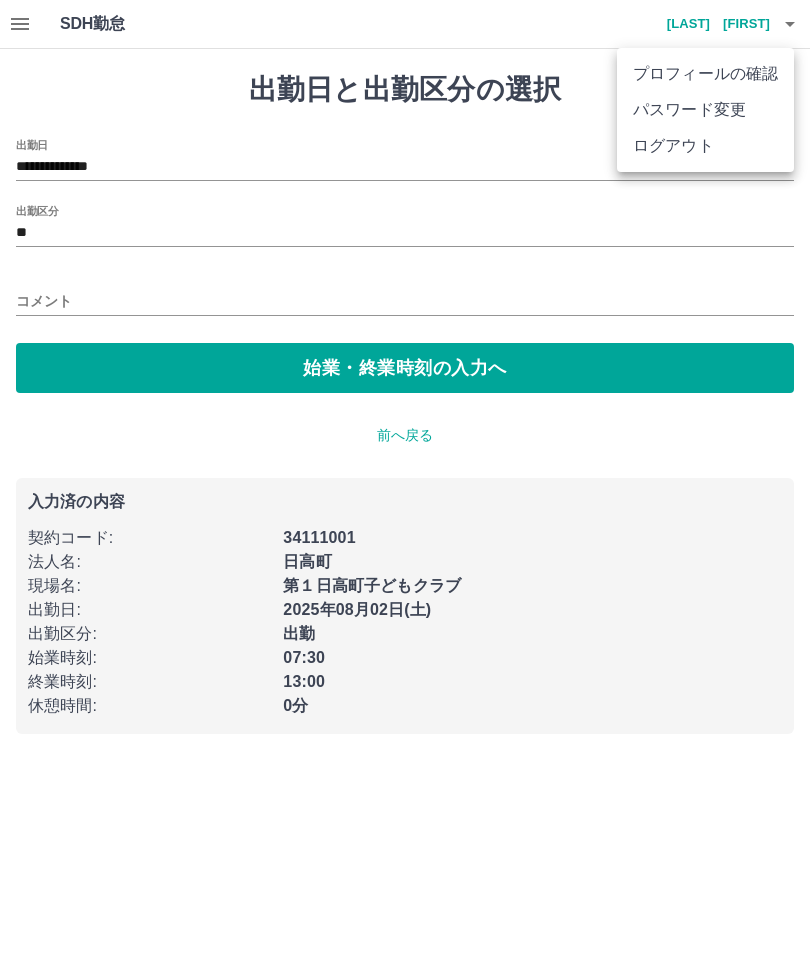 click on "ログアウト" at bounding box center (705, 146) 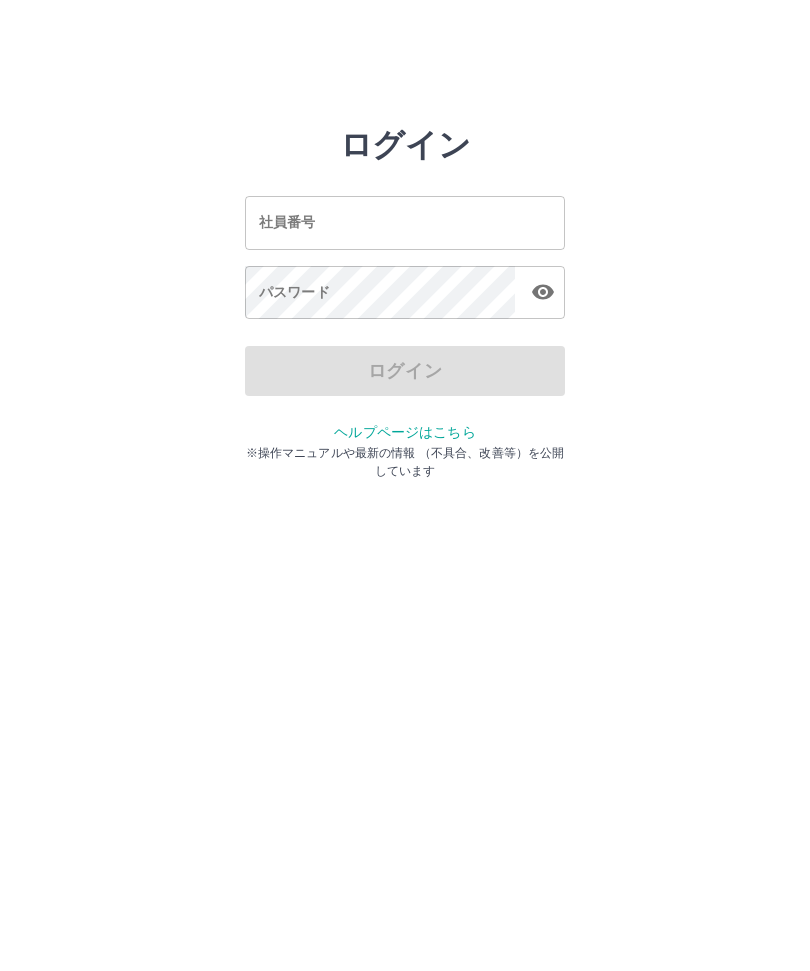 scroll, scrollTop: 0, scrollLeft: 0, axis: both 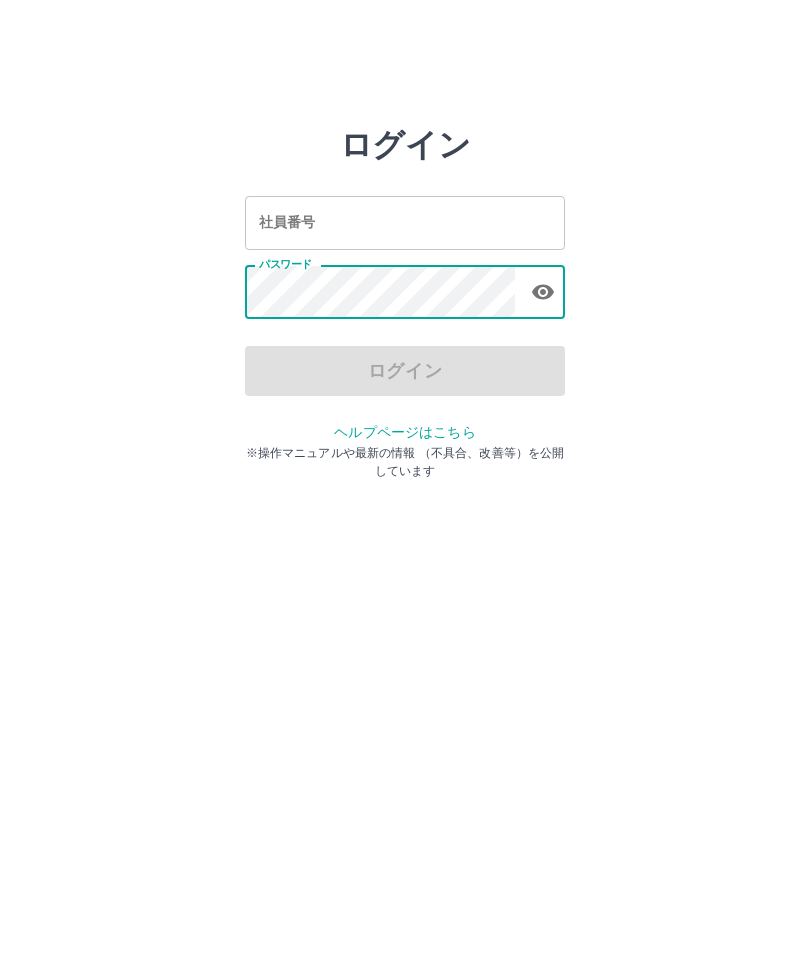 click on "社員番号" at bounding box center [405, 222] 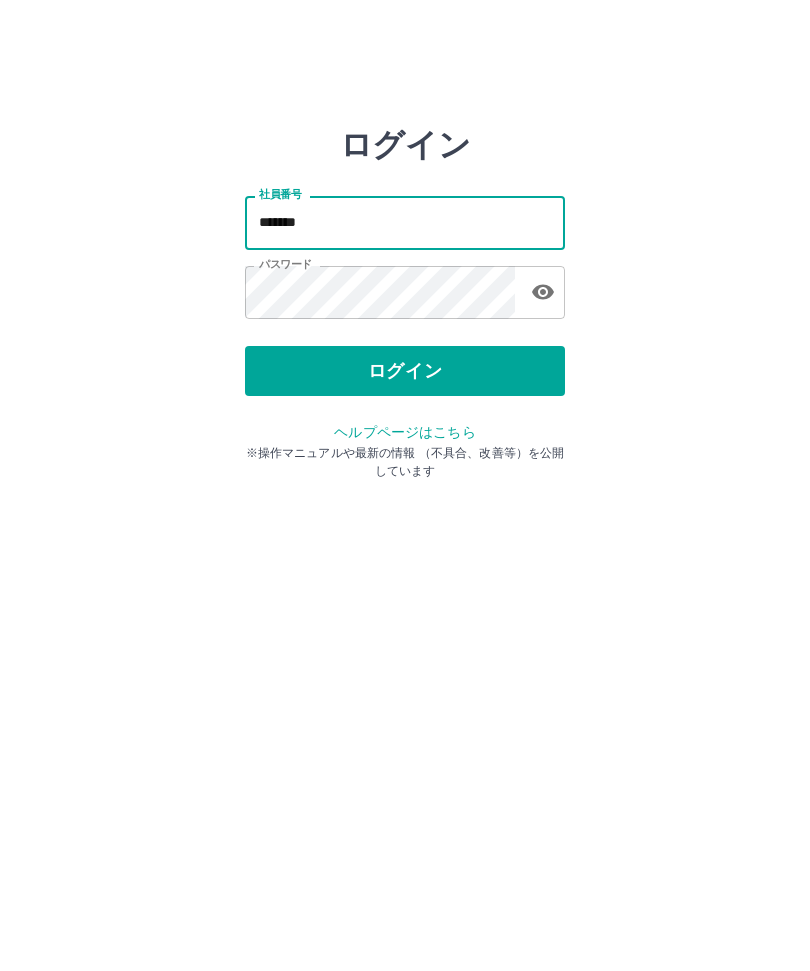type on "*******" 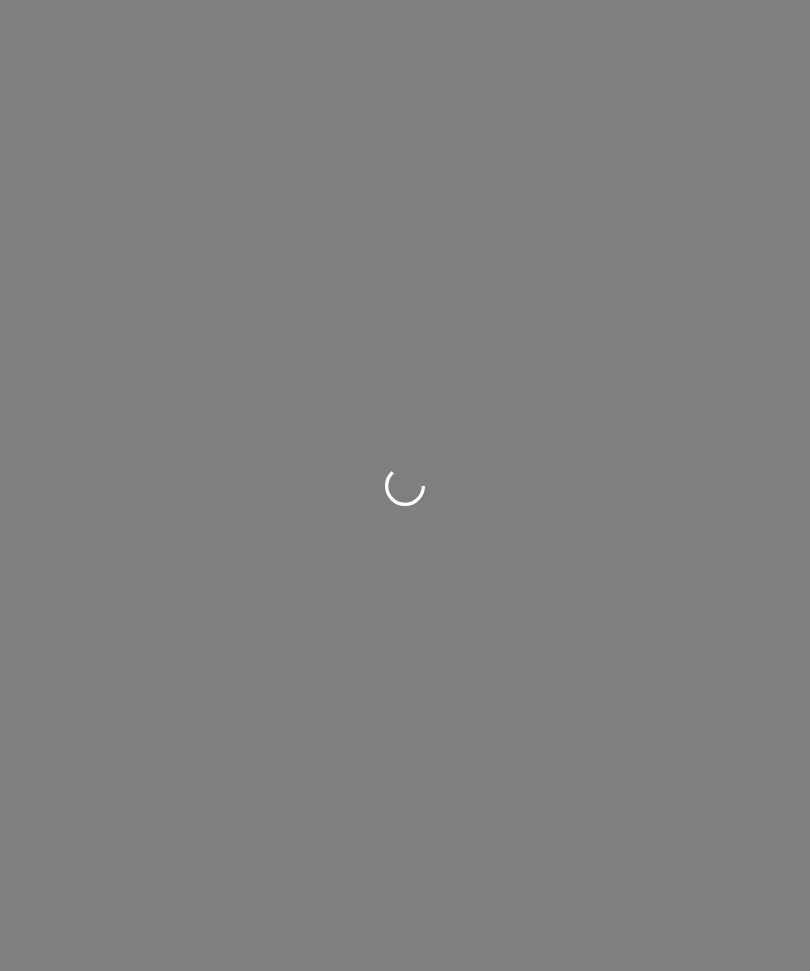 scroll, scrollTop: 0, scrollLeft: 0, axis: both 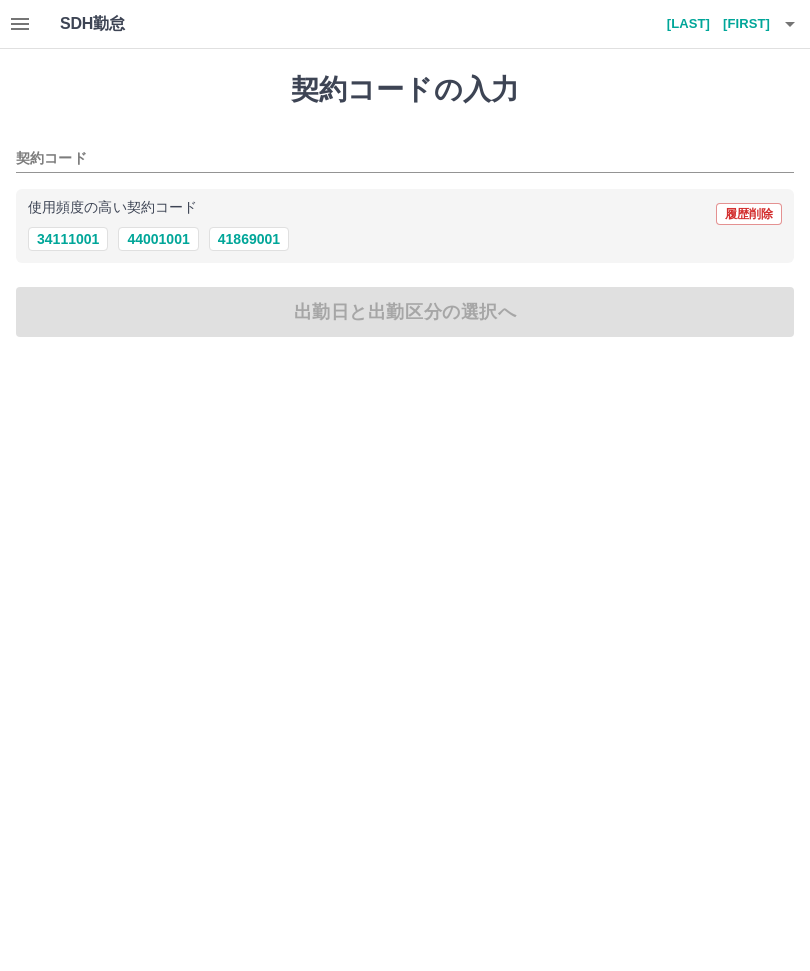 click on "34111001" at bounding box center [68, 239] 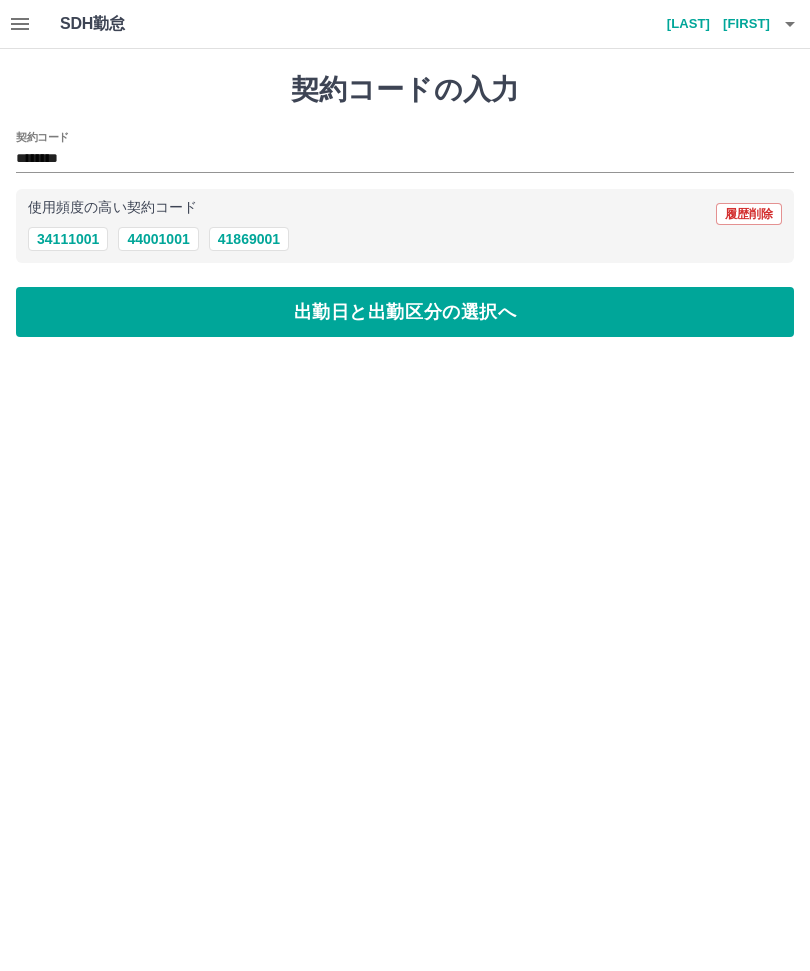 click on "出勤日と出勤区分の選択へ" at bounding box center (405, 312) 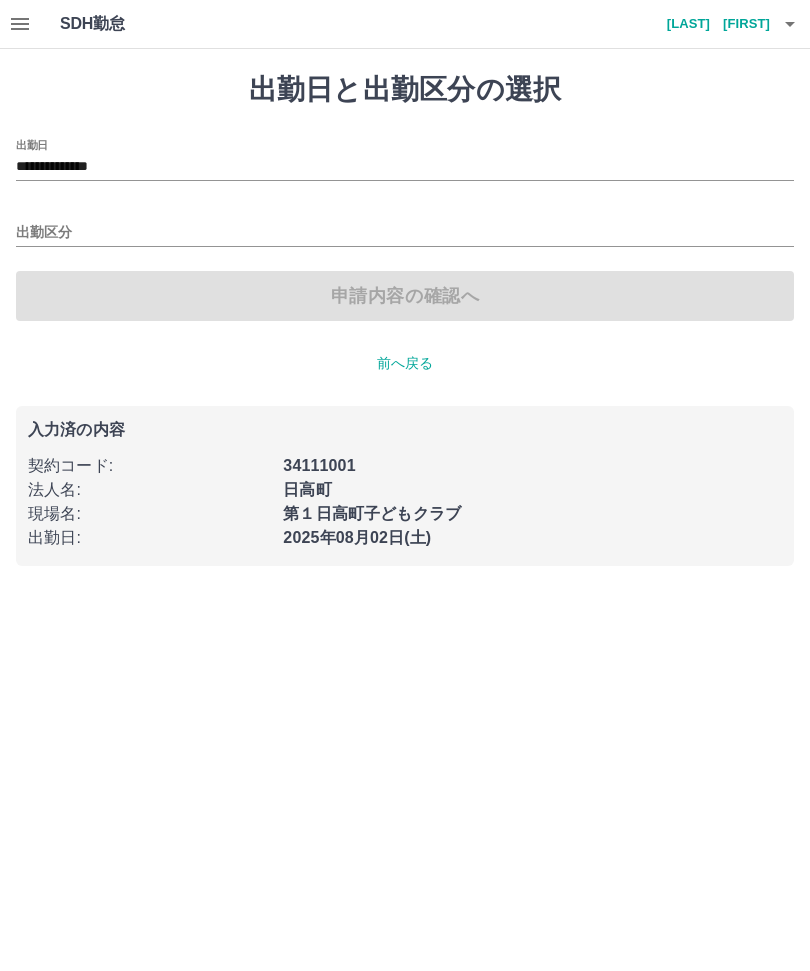 click on "出勤区分" at bounding box center [405, 233] 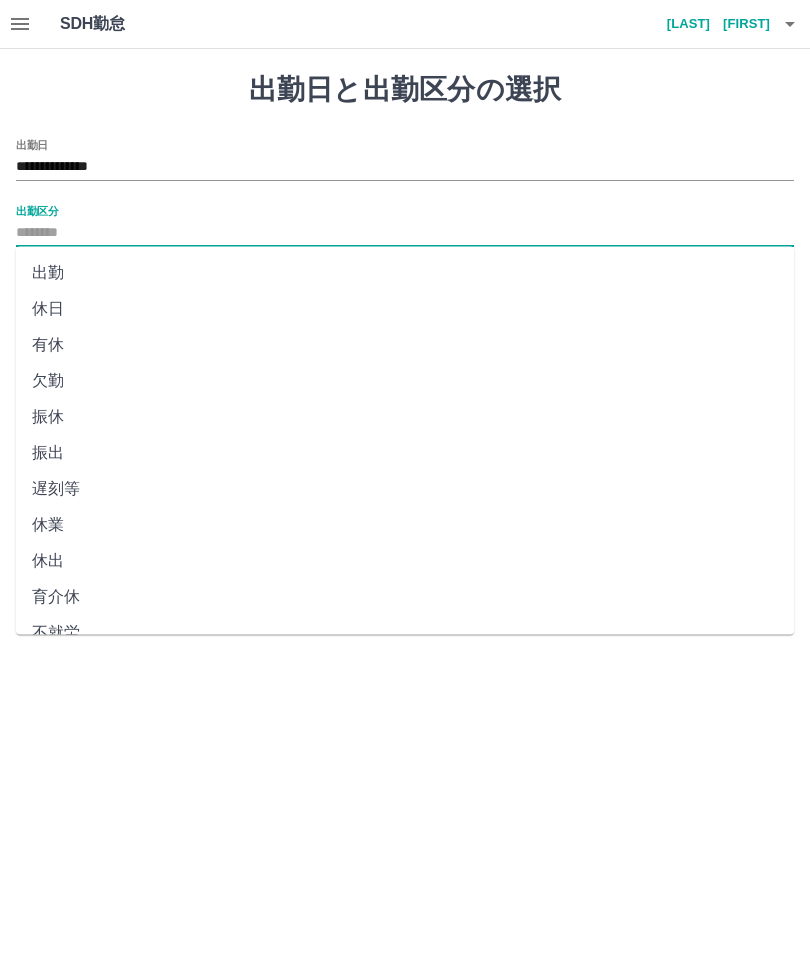 click on "出勤" at bounding box center (405, 273) 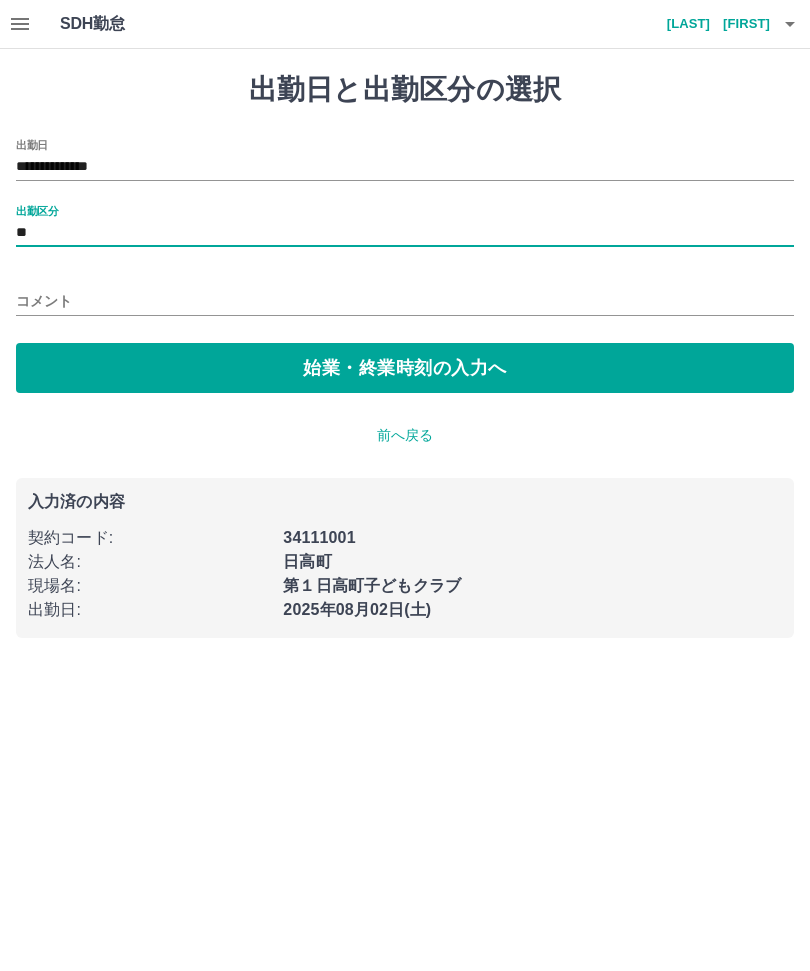 click on "始業・終業時刻の入力へ" at bounding box center (405, 368) 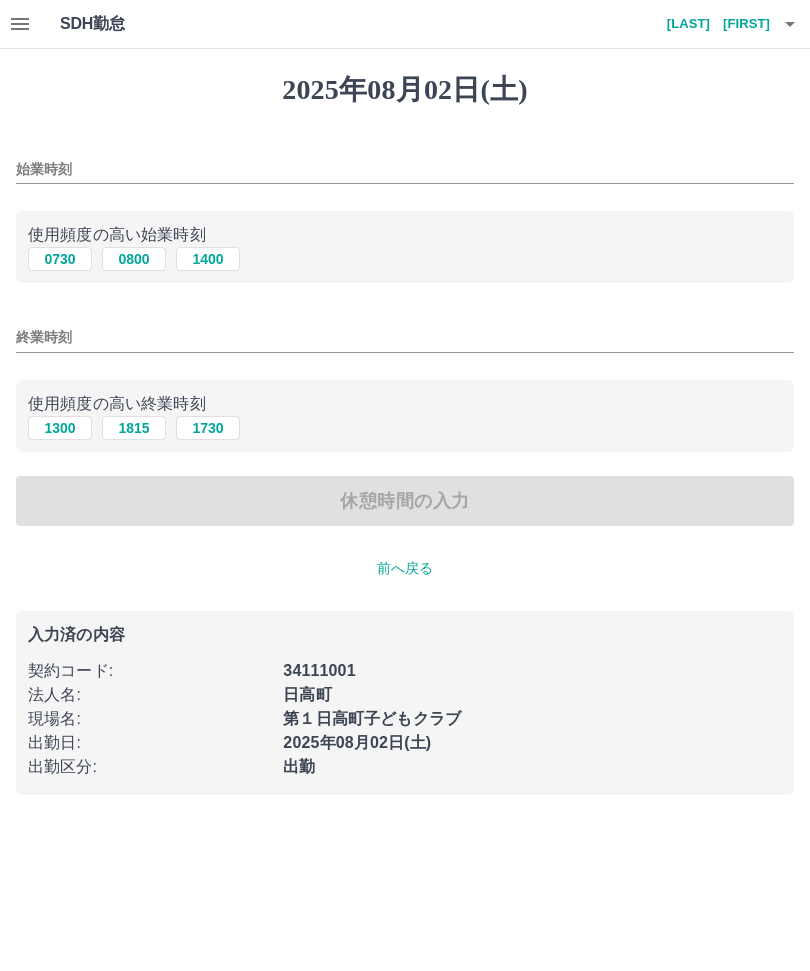 click on "0730" at bounding box center [60, 259] 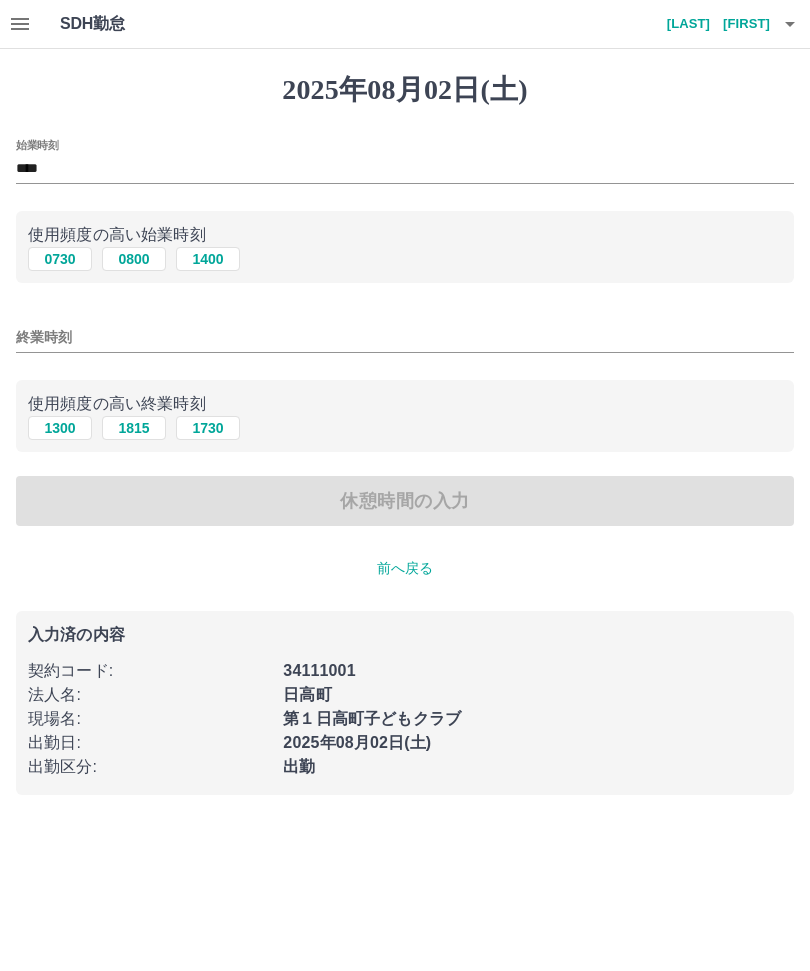 click on "1300" at bounding box center (60, 428) 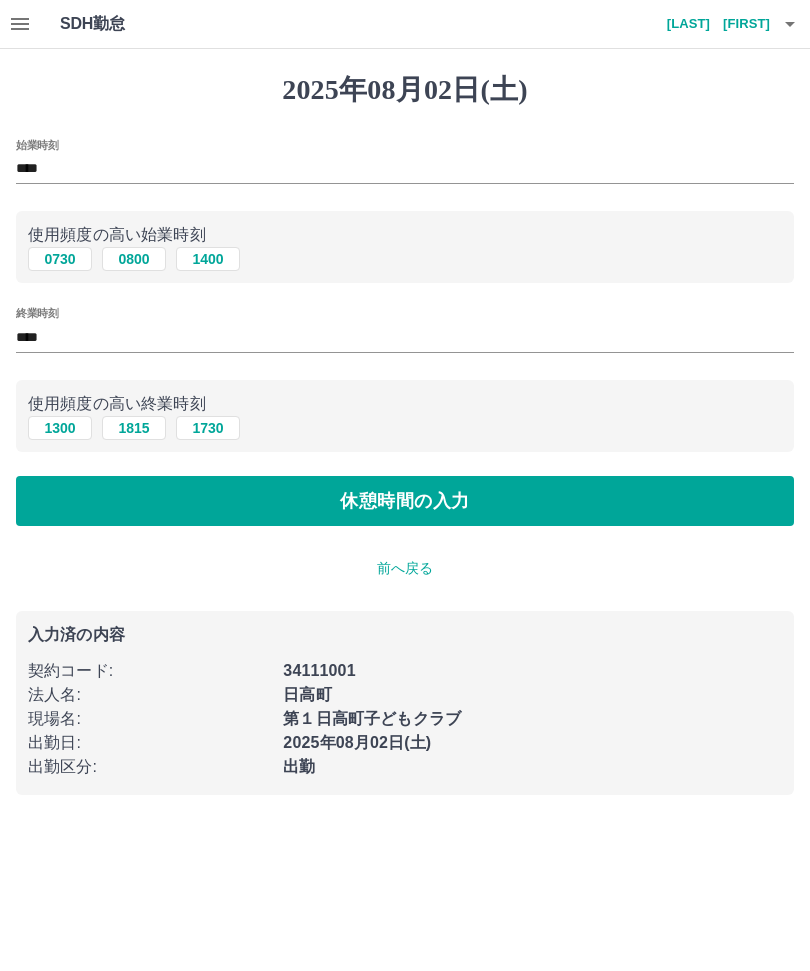 click on "休憩時間の入力" at bounding box center [405, 501] 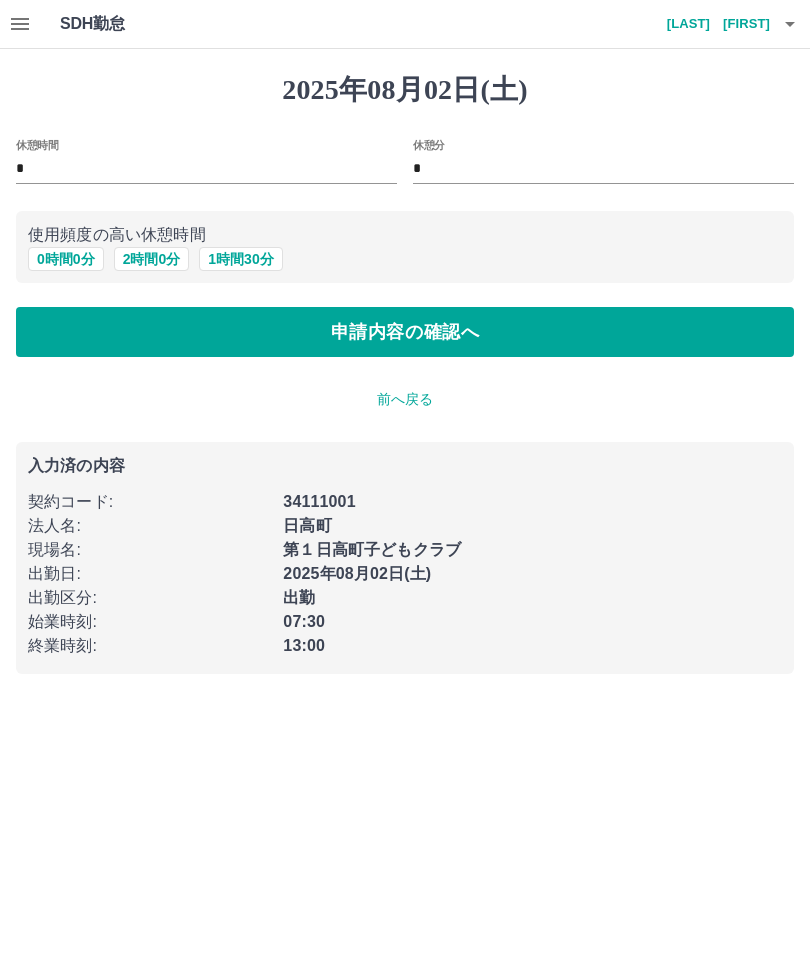 click on "申請内容の確認へ" at bounding box center (405, 332) 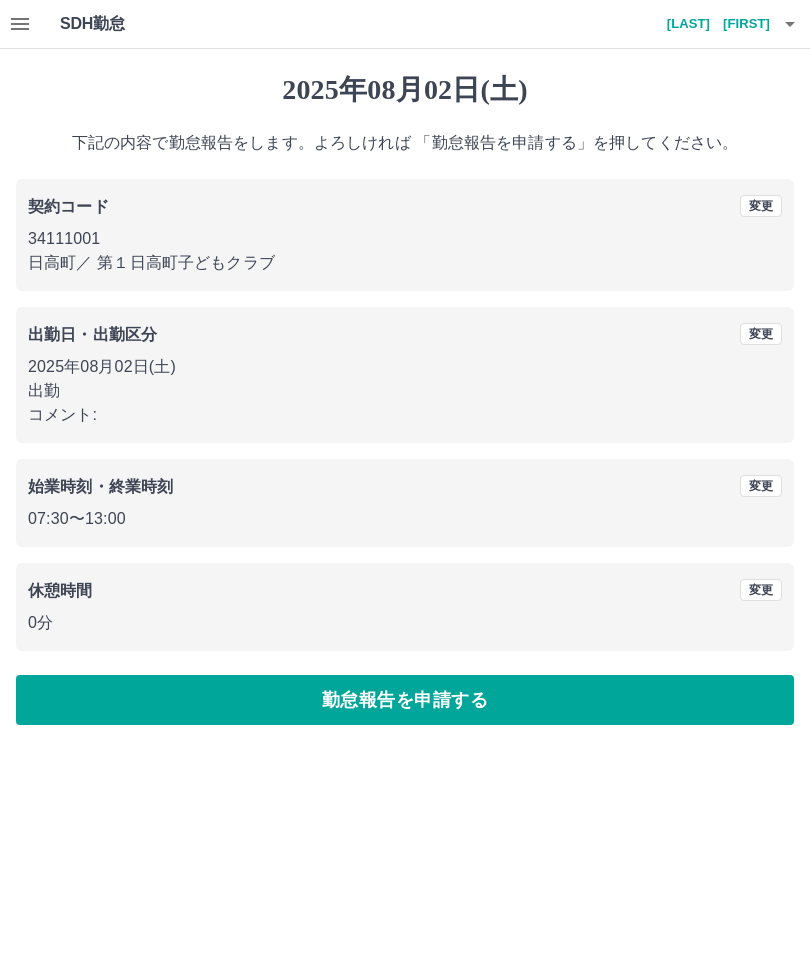 click on "勤怠報告を申請する" at bounding box center (405, 700) 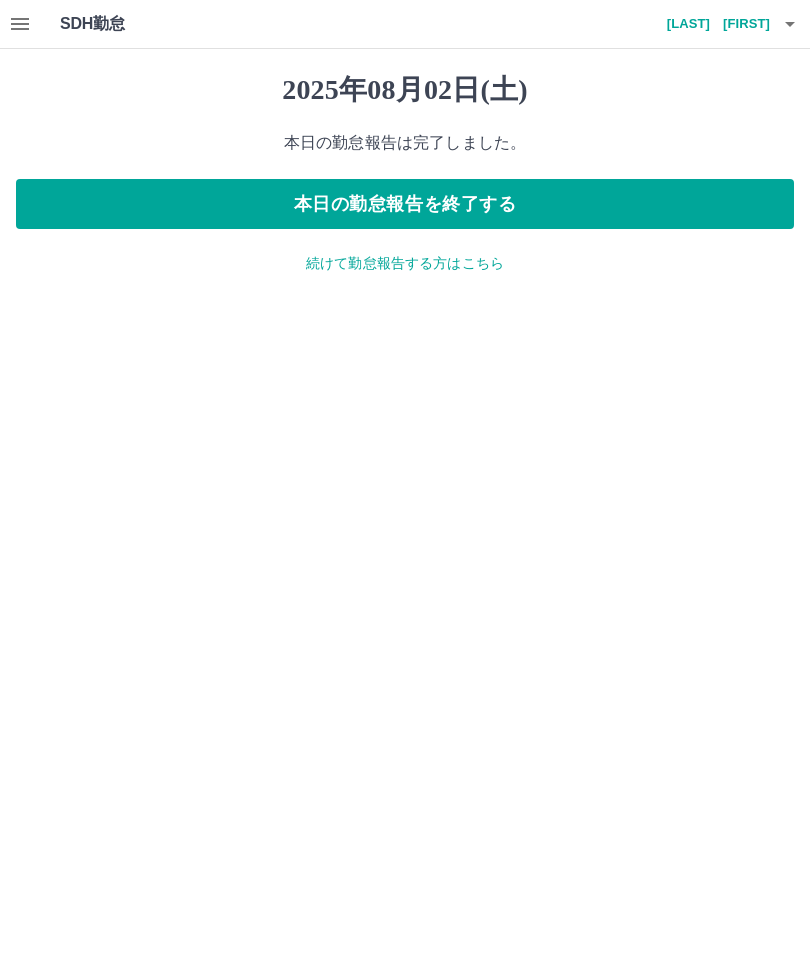 click on "本日の勤怠報告を終了する" at bounding box center (405, 204) 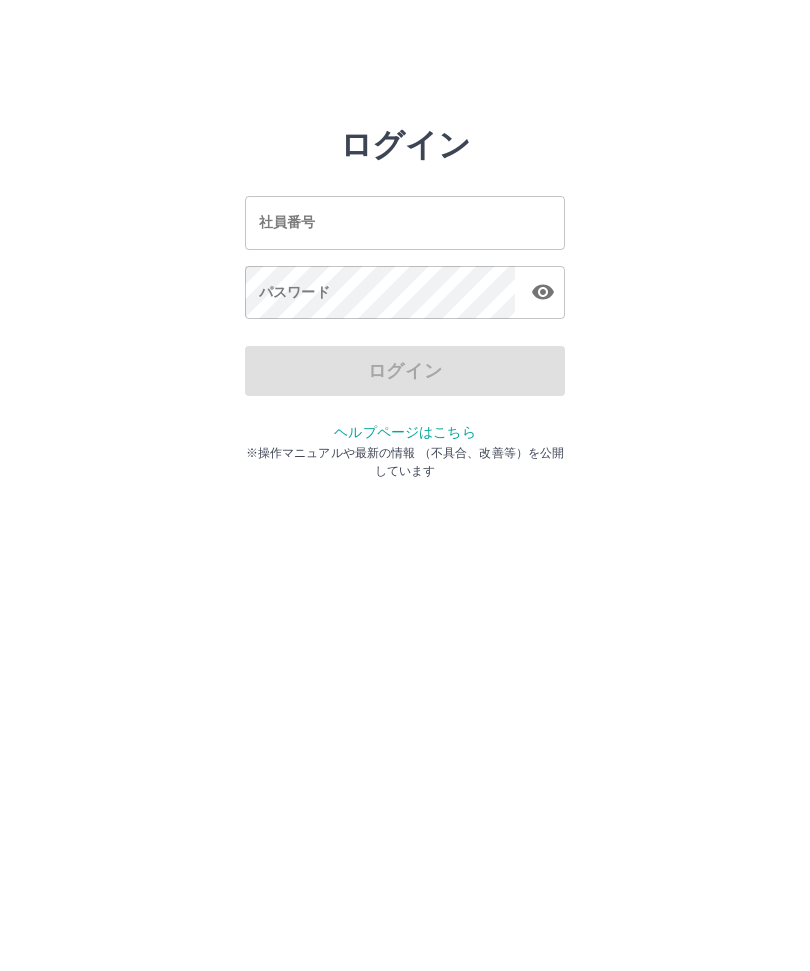 scroll, scrollTop: 0, scrollLeft: 0, axis: both 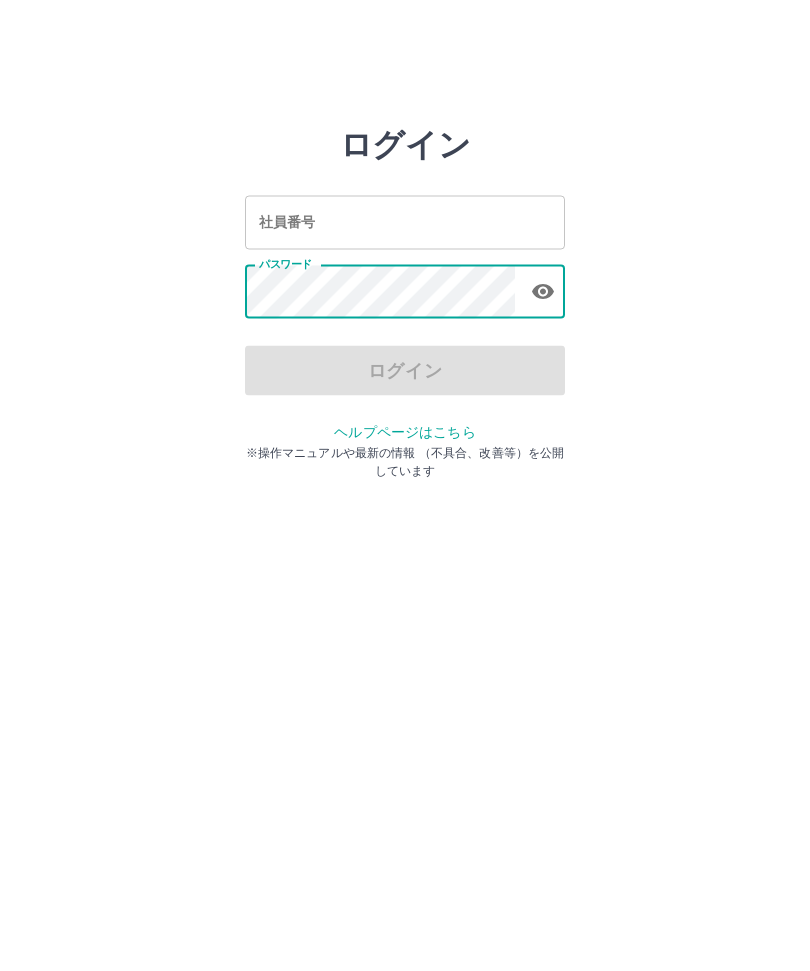 click on "社員番号" at bounding box center (405, 222) 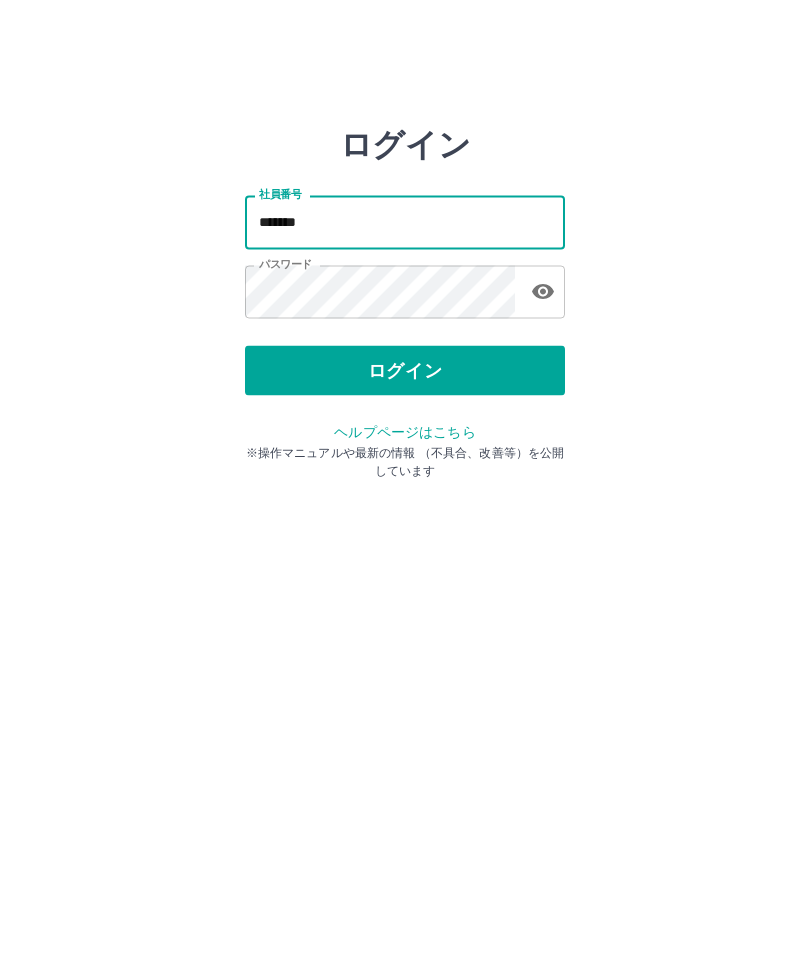 type on "*******" 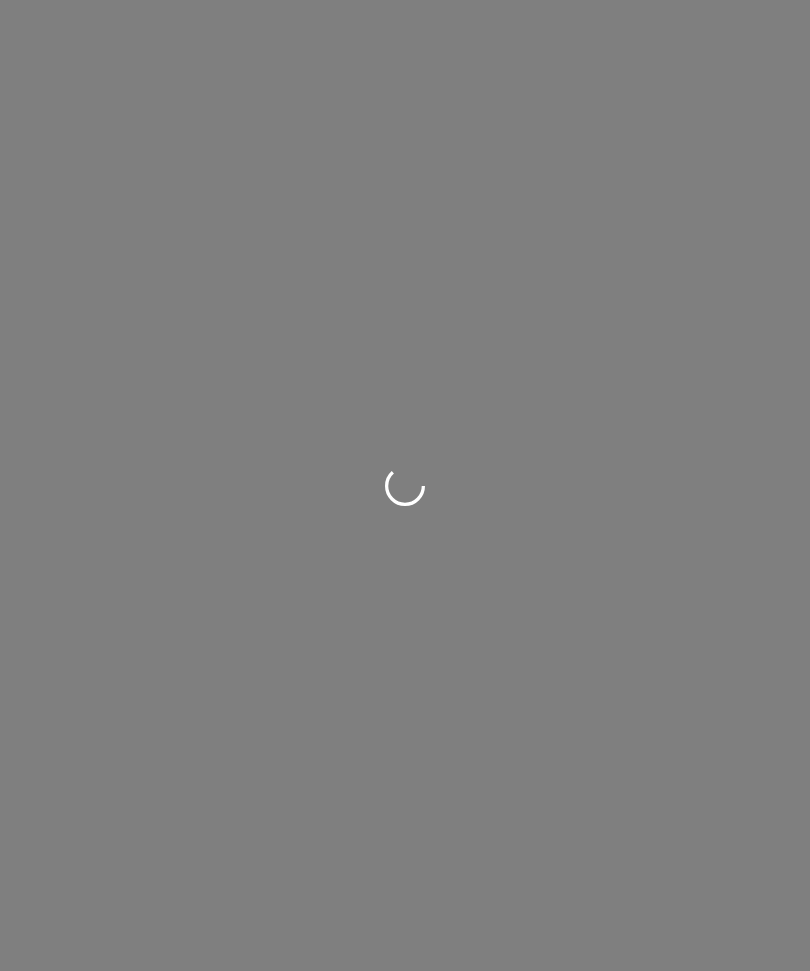 scroll, scrollTop: 0, scrollLeft: 0, axis: both 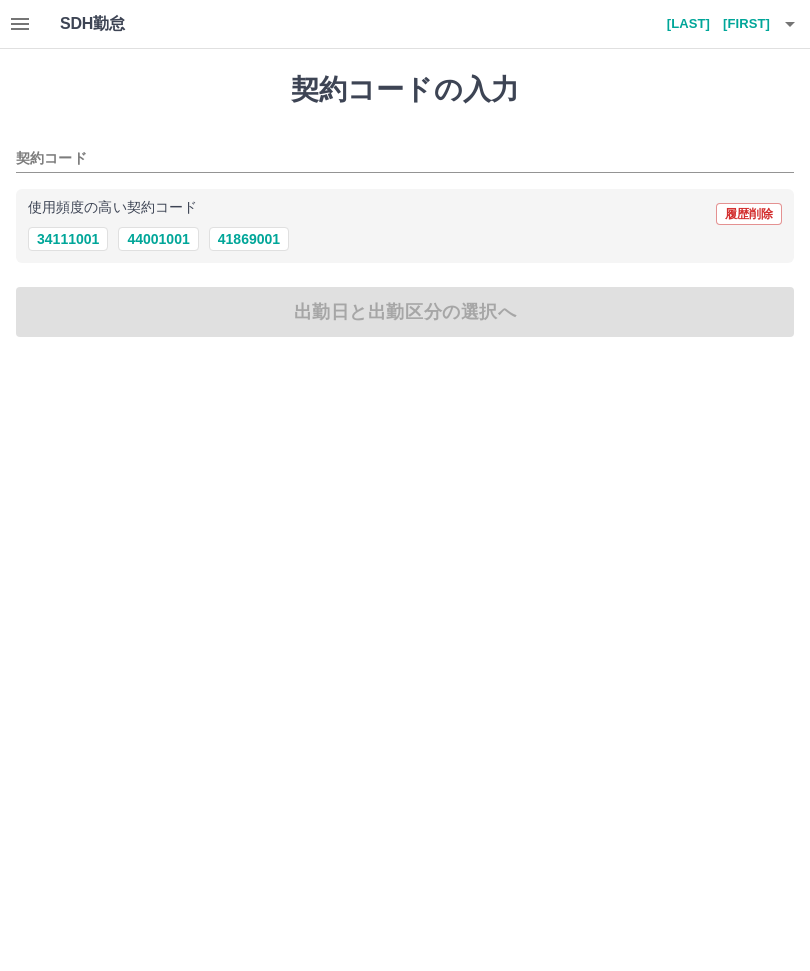 click on "契約コード" at bounding box center (390, 159) 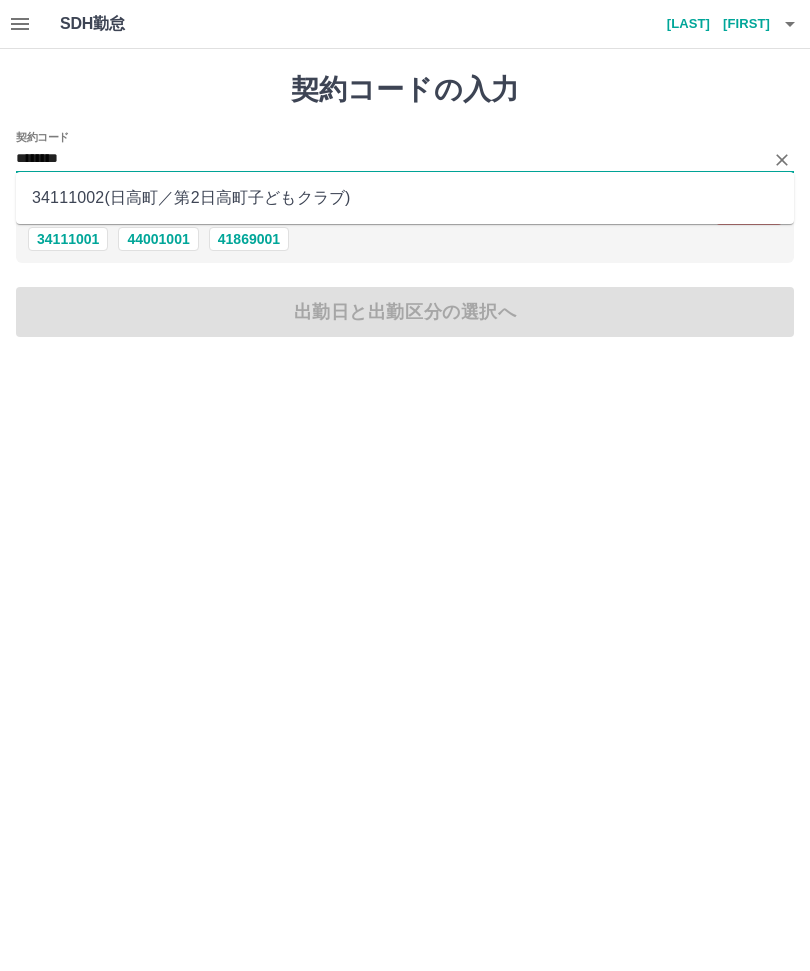 type on "********" 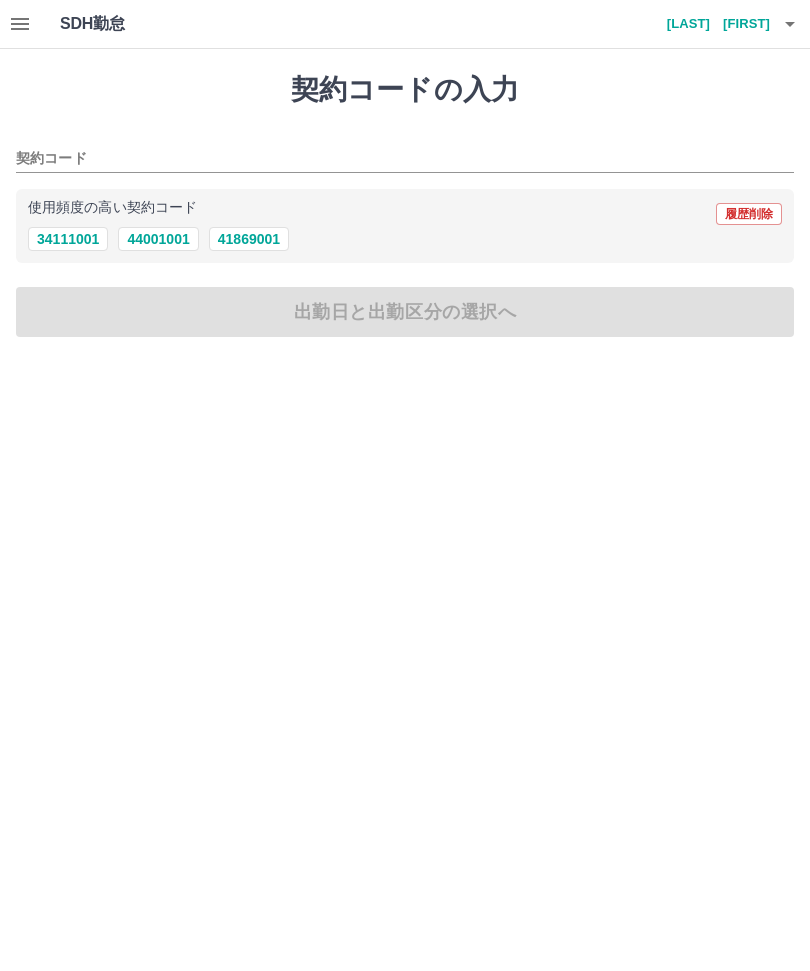 click on "契約コードの入力 契約コード 使用頻度の高い契約コード 履歴削除 34111001 44001001 41869001 出勤日と出勤区分の選択へ" at bounding box center [405, 205] 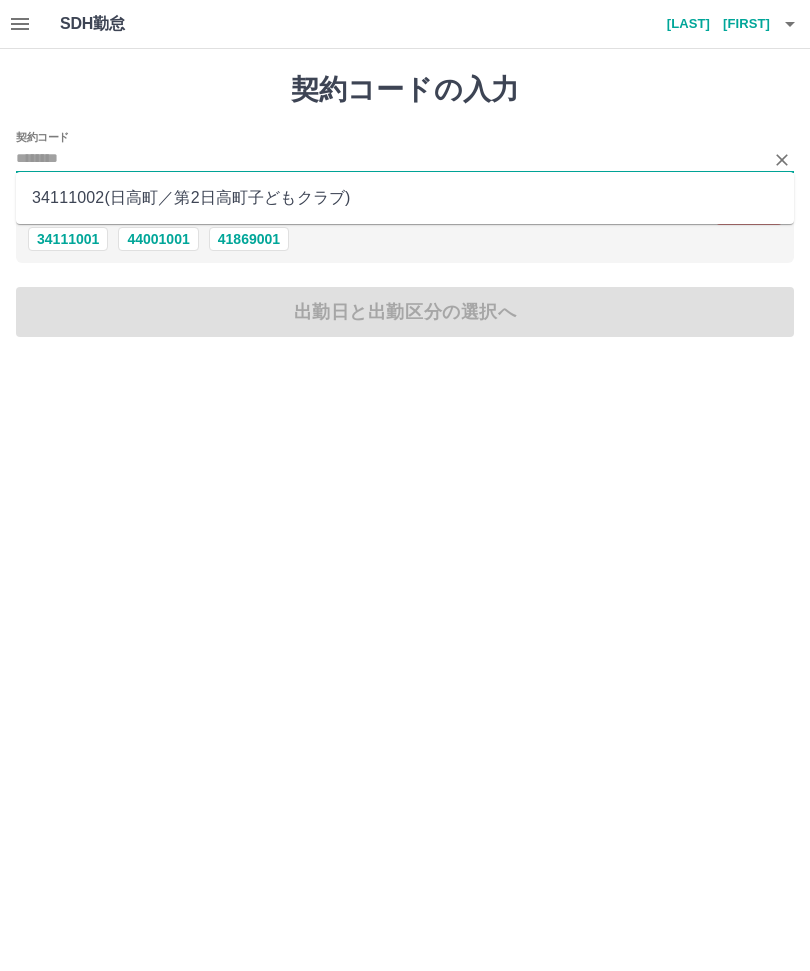 click on "34111002  ( 日高町 ／ 第2日高町子どもクラブ )" at bounding box center [405, 198] 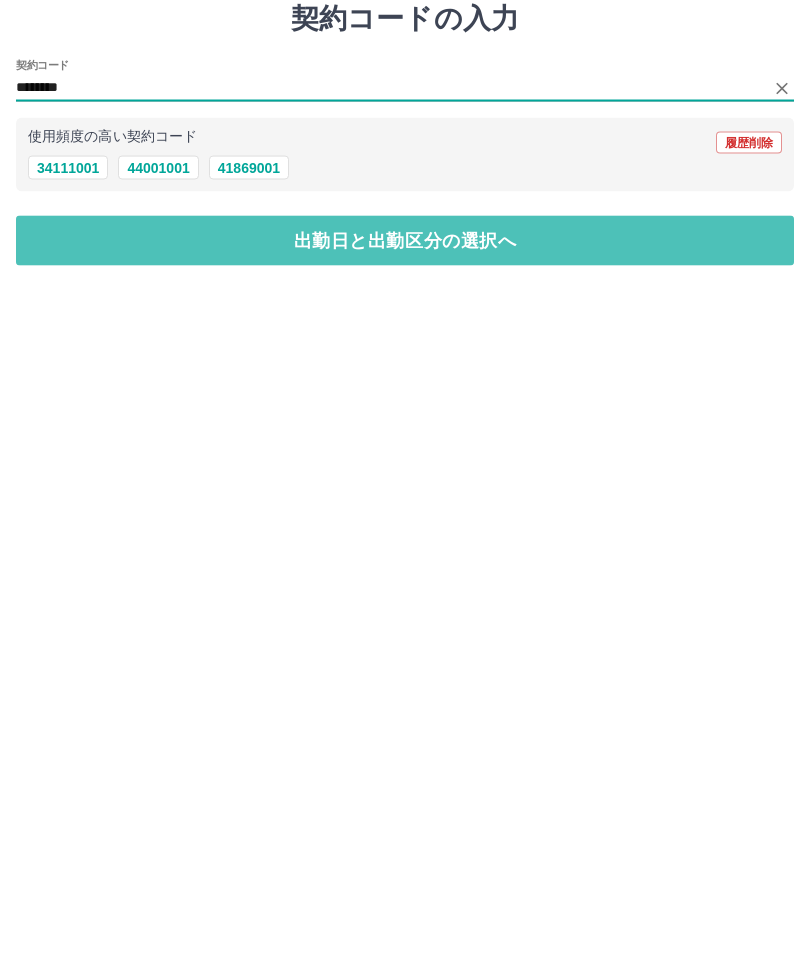 click on "出勤日と出勤区分の選択へ" at bounding box center (405, 312) 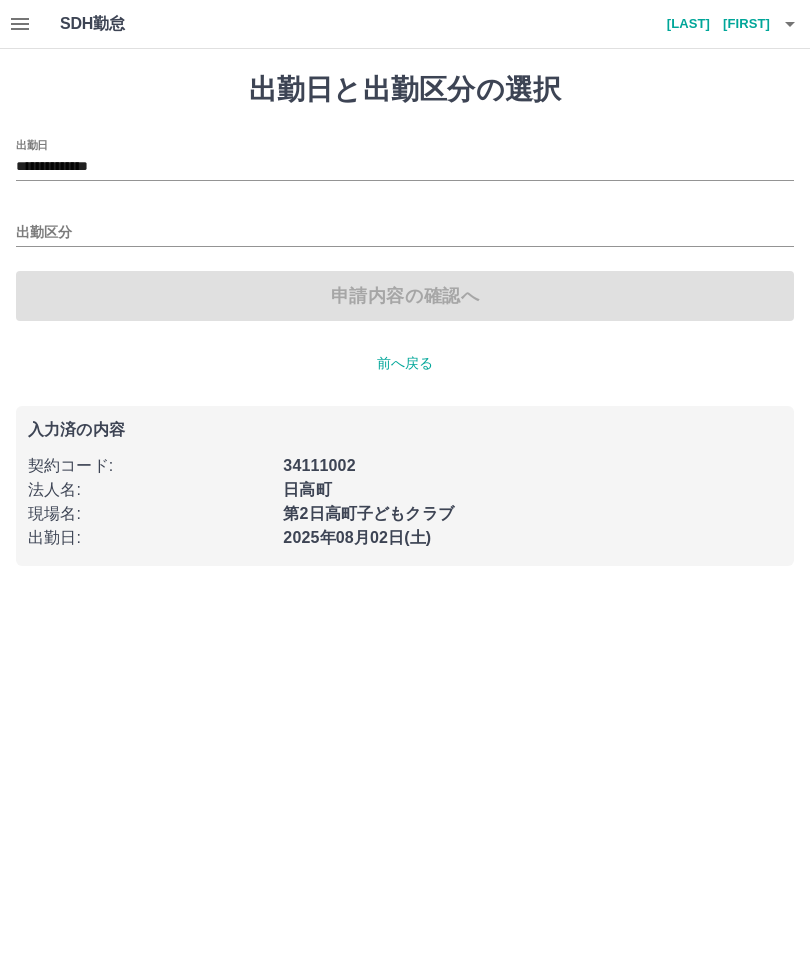 click on "出勤区分" at bounding box center [405, 233] 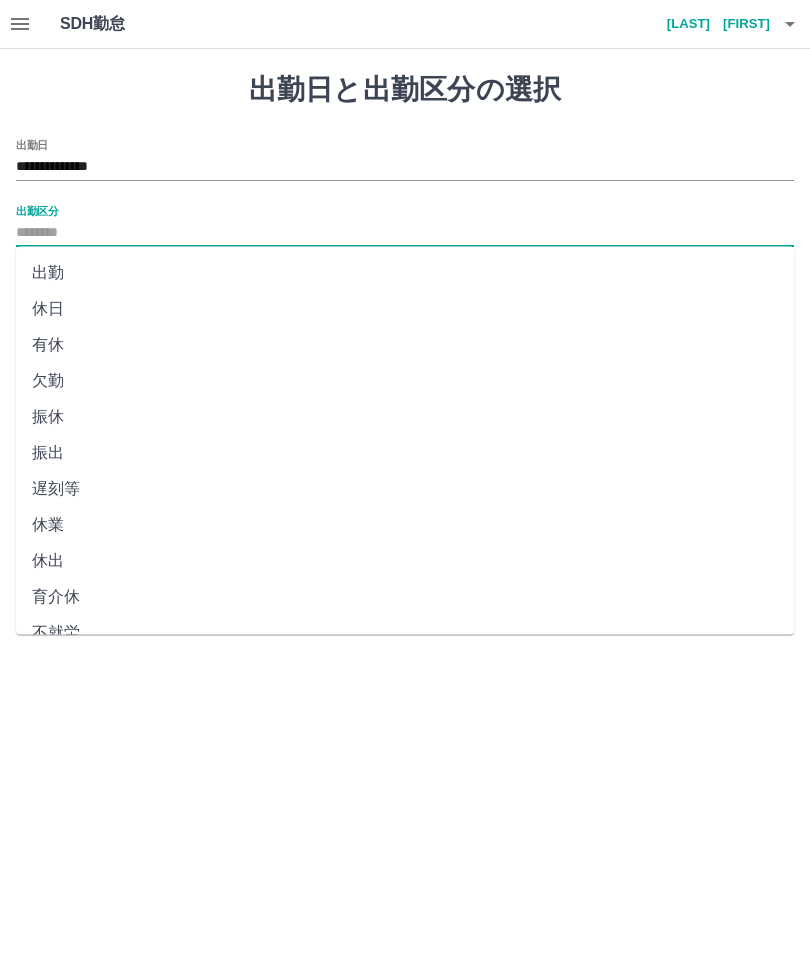 click on "出勤" at bounding box center (405, 273) 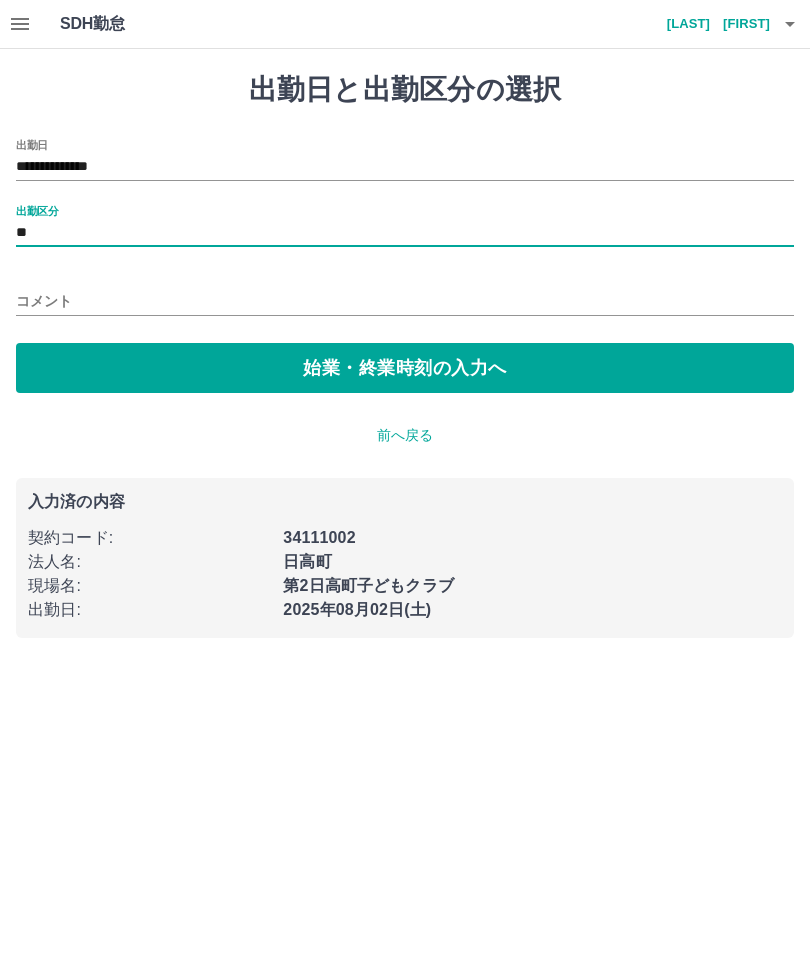 click on "始業・終業時刻の入力へ" at bounding box center [405, 368] 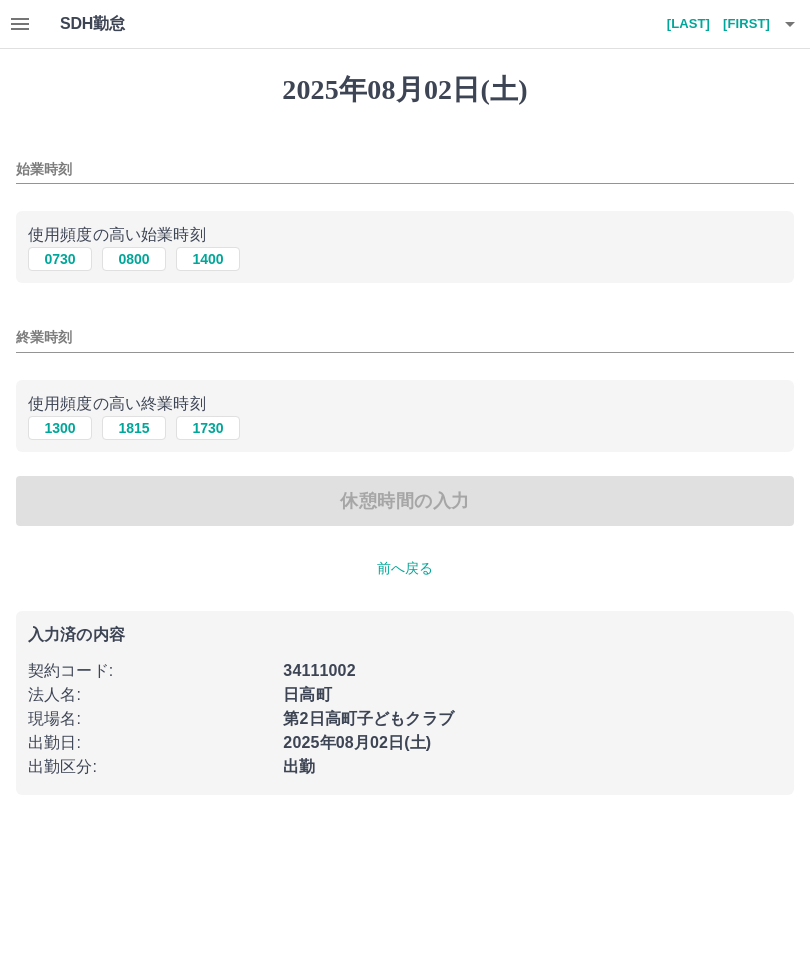 click on "始業時刻" at bounding box center [405, 169] 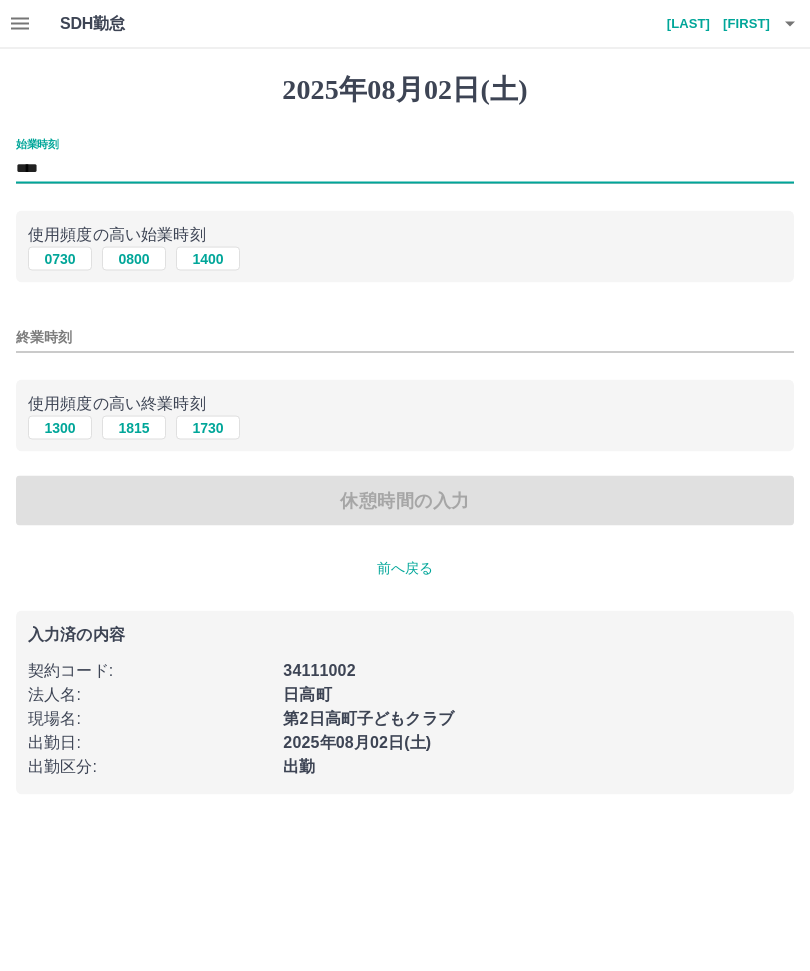 type on "****" 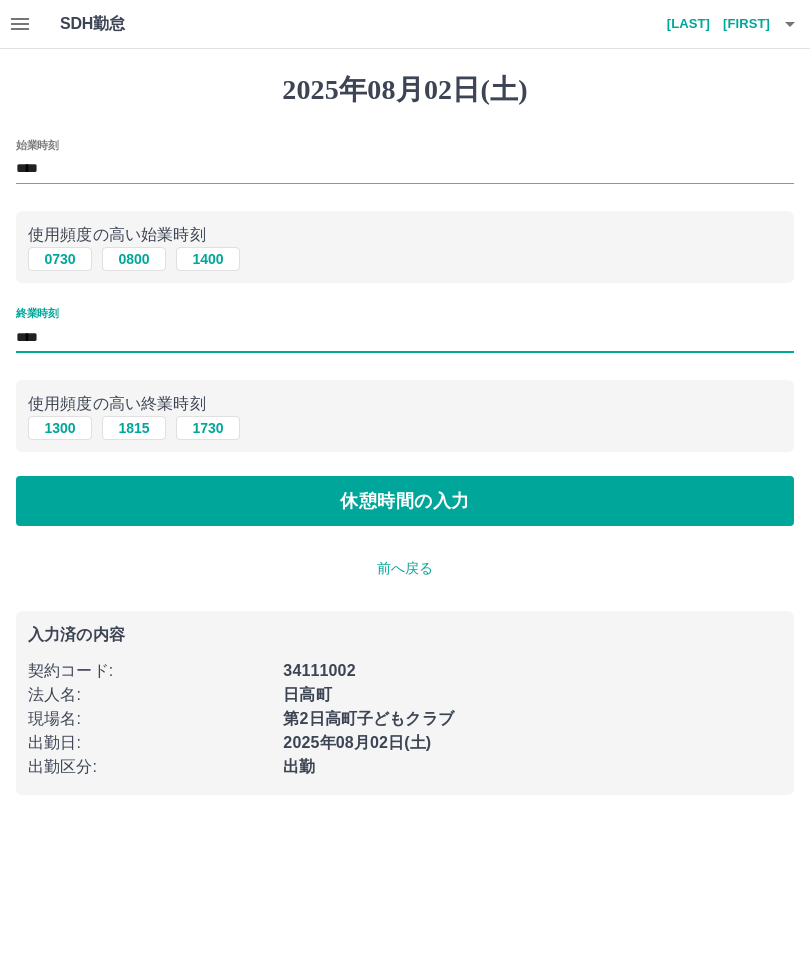 type on "****" 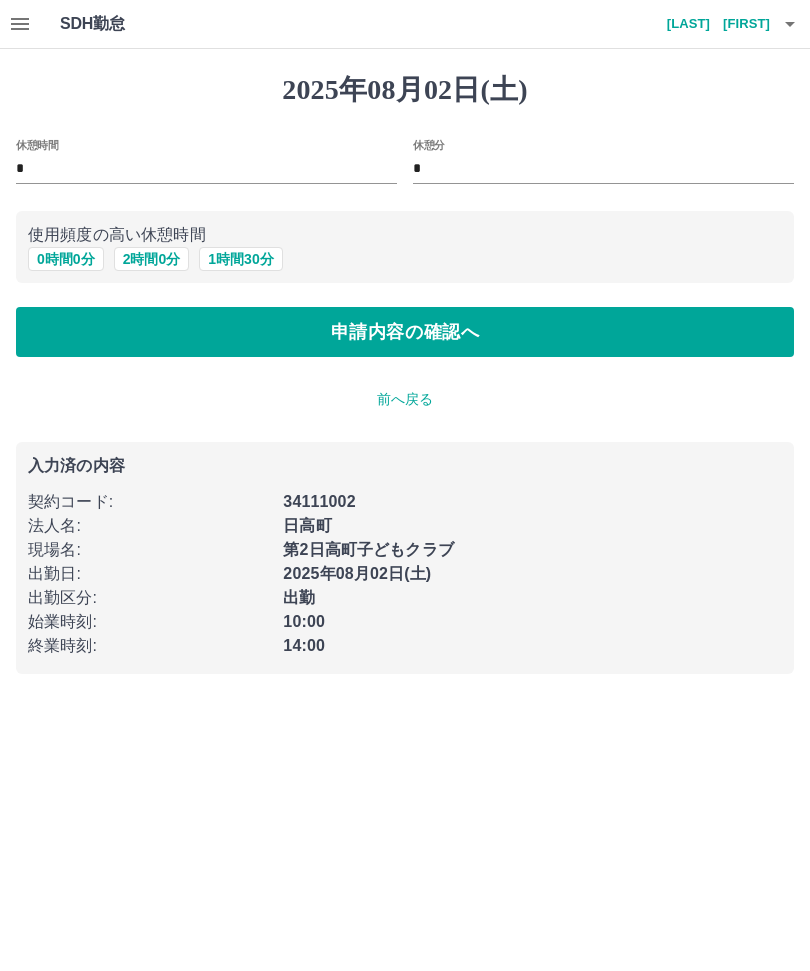 click on "申請内容の確認へ" at bounding box center (405, 332) 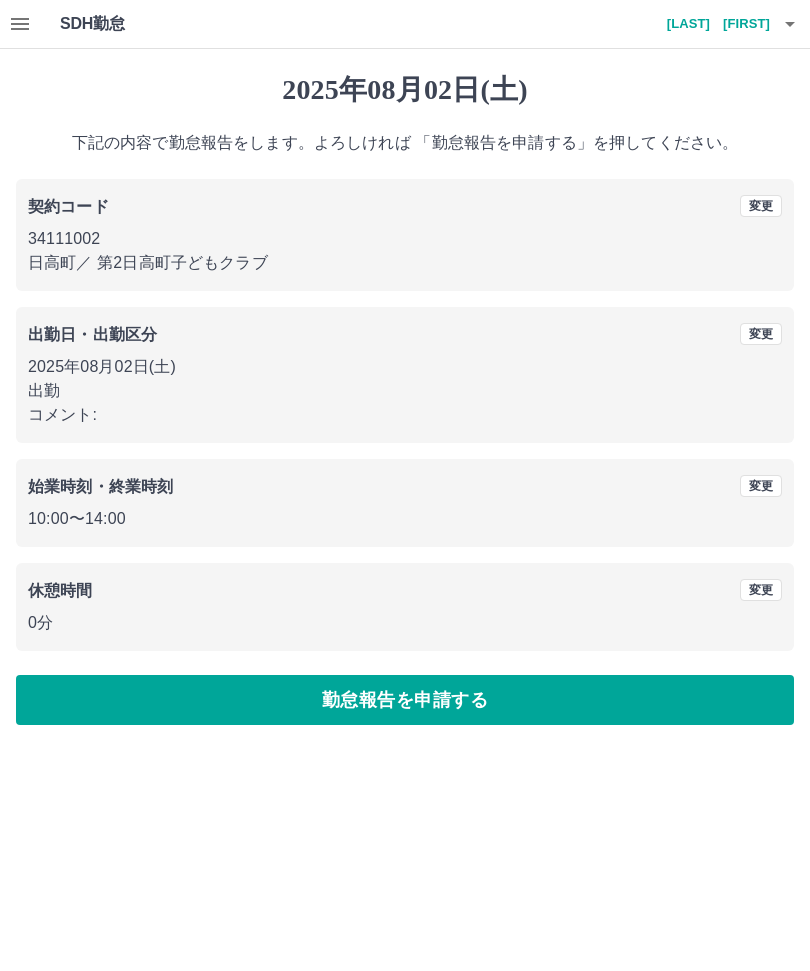 click on "勤怠報告を申請する" at bounding box center (405, 700) 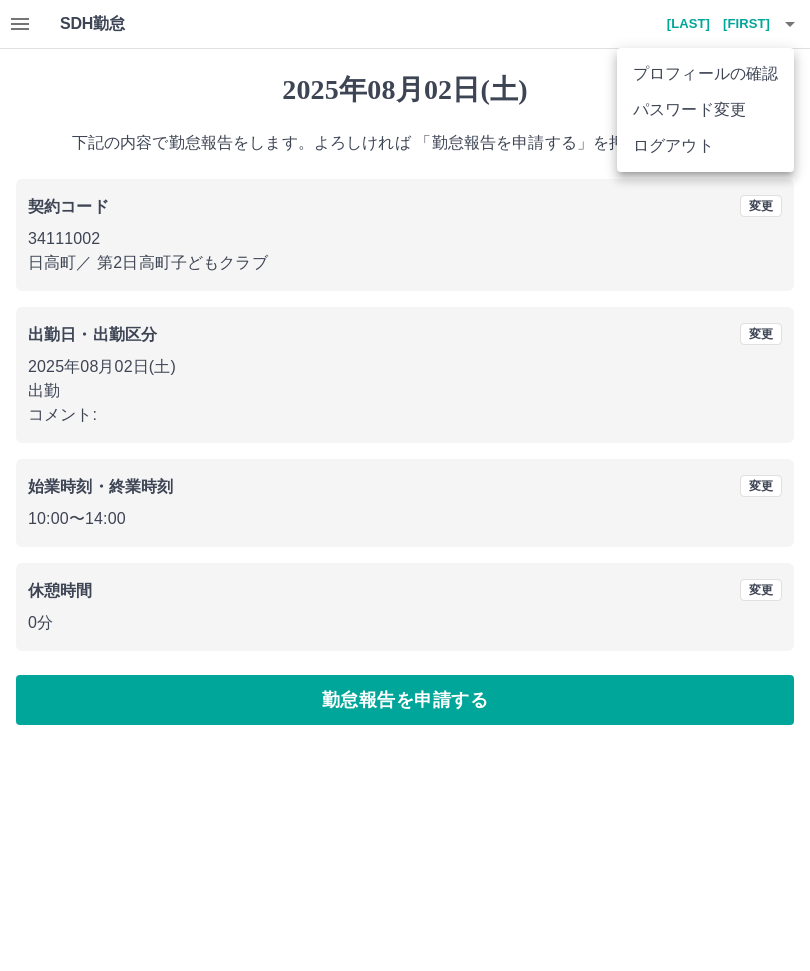 click on "ログアウト" at bounding box center (705, 146) 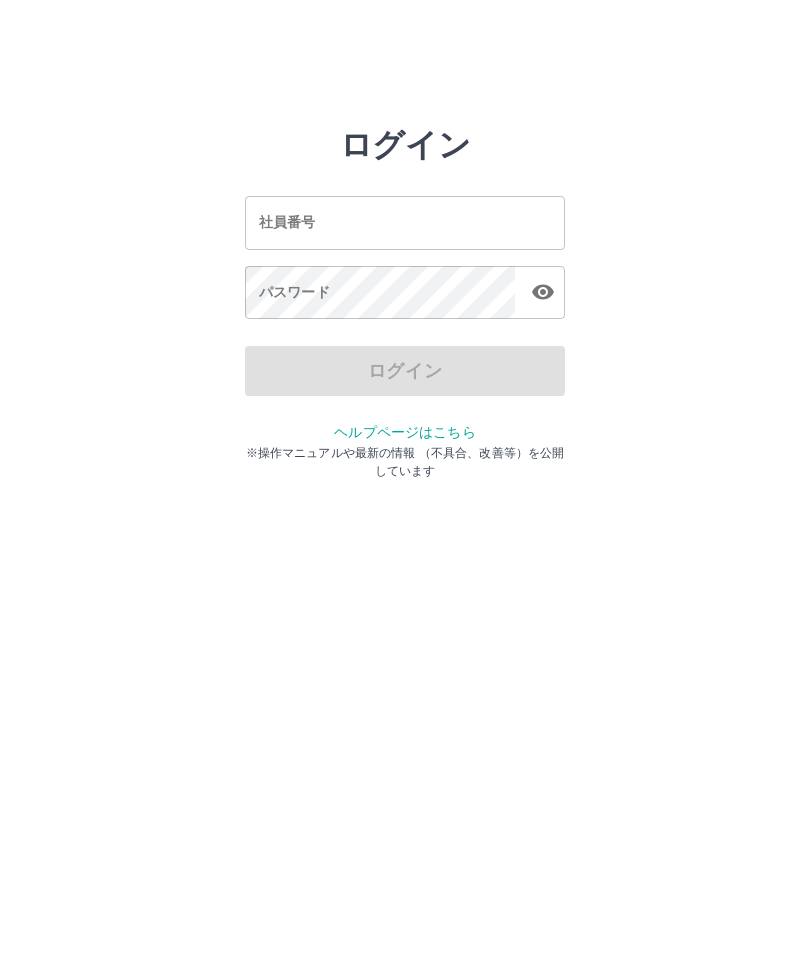 scroll, scrollTop: 0, scrollLeft: 0, axis: both 